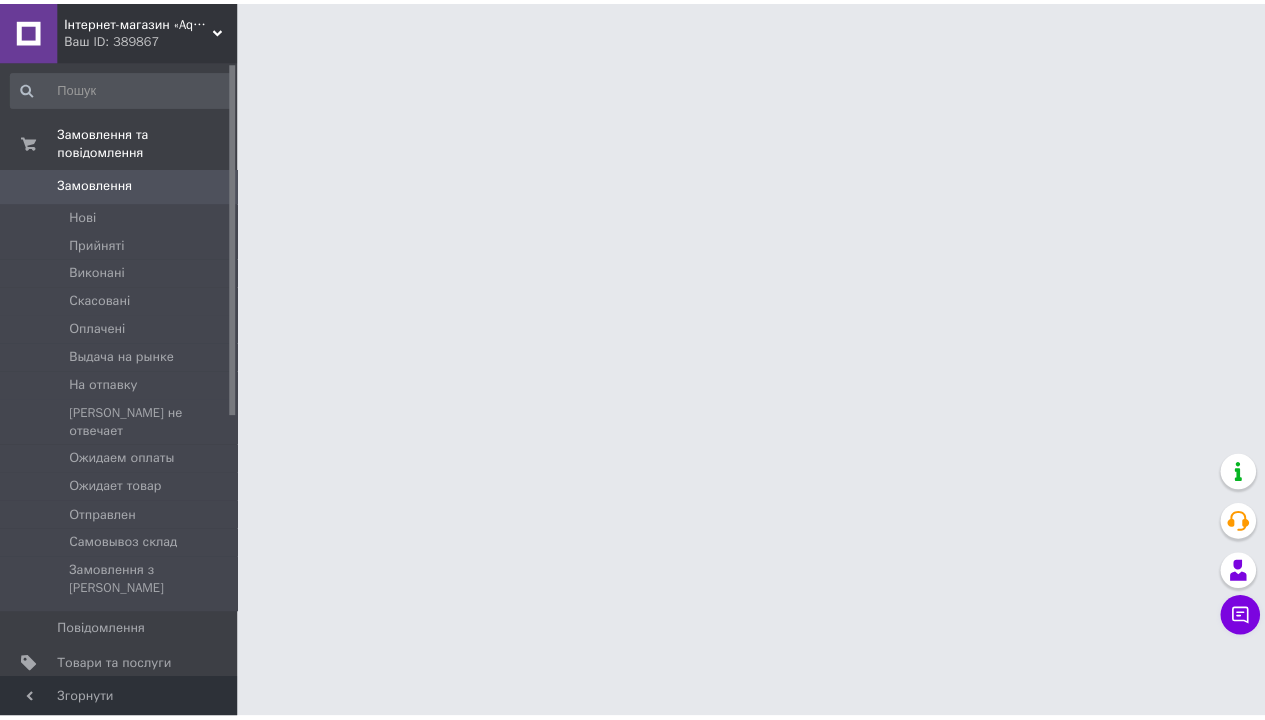scroll, scrollTop: 0, scrollLeft: 0, axis: both 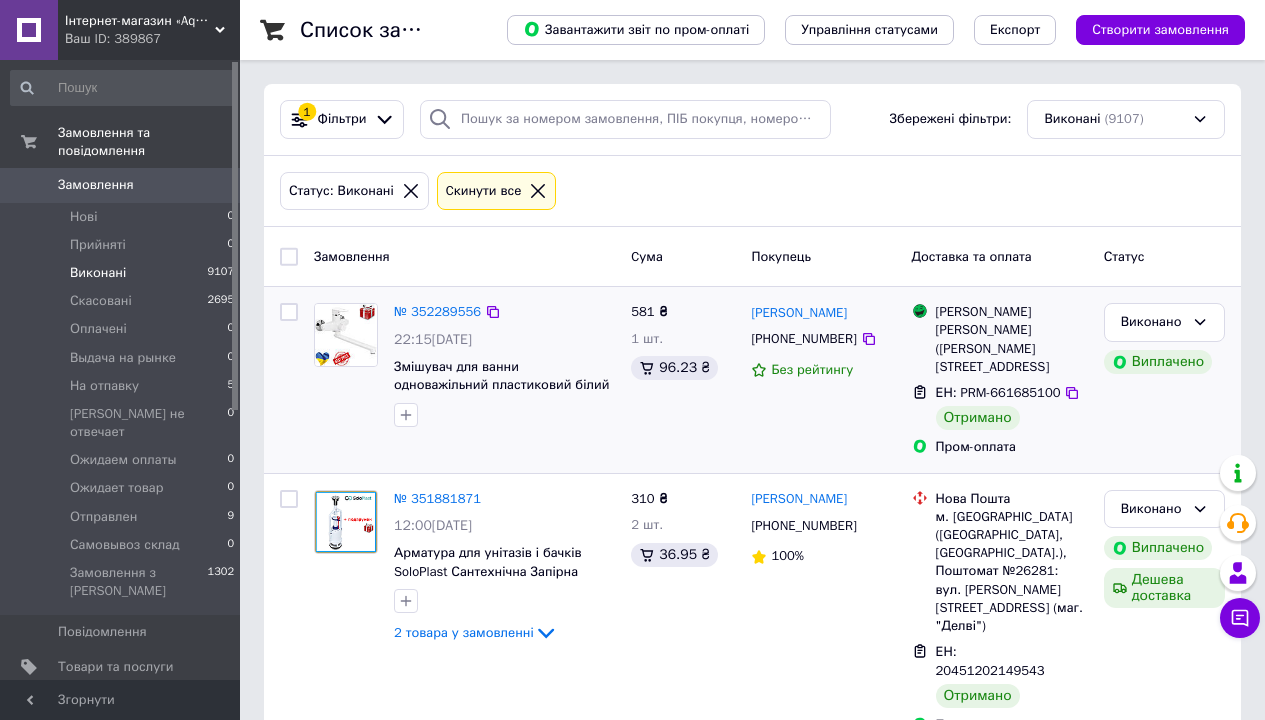 click at bounding box center [289, 312] 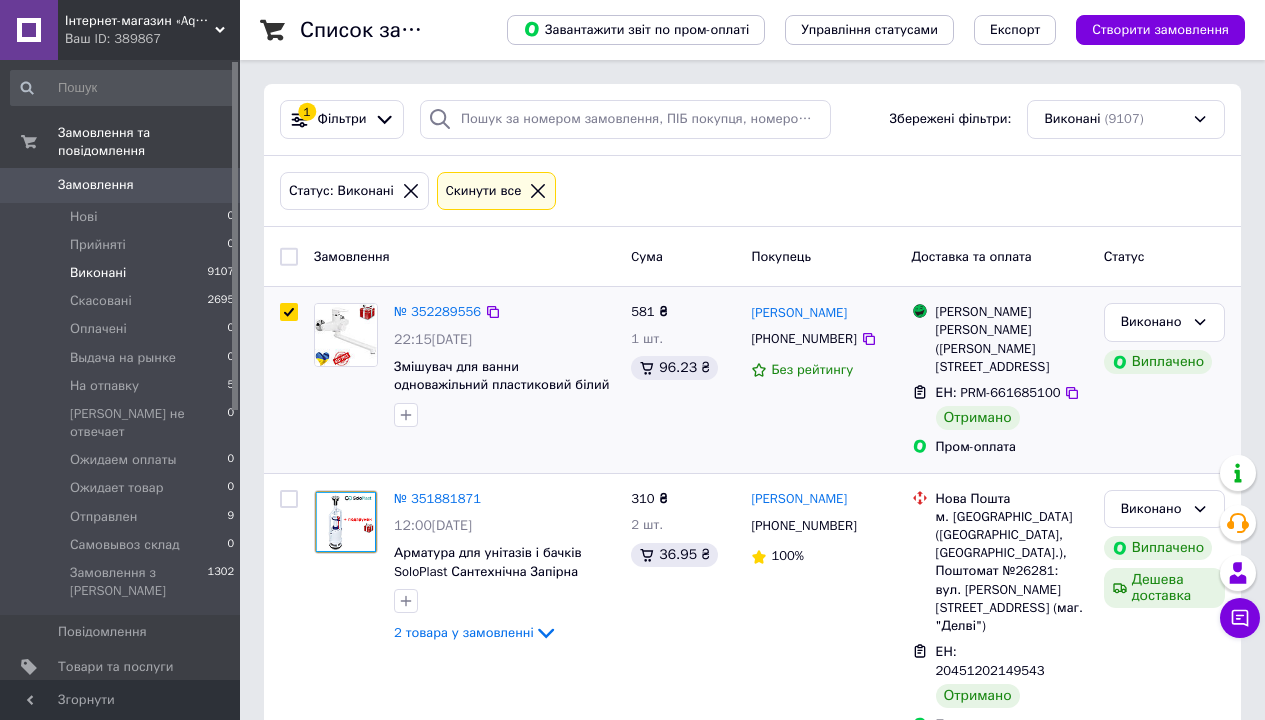checkbox on "true" 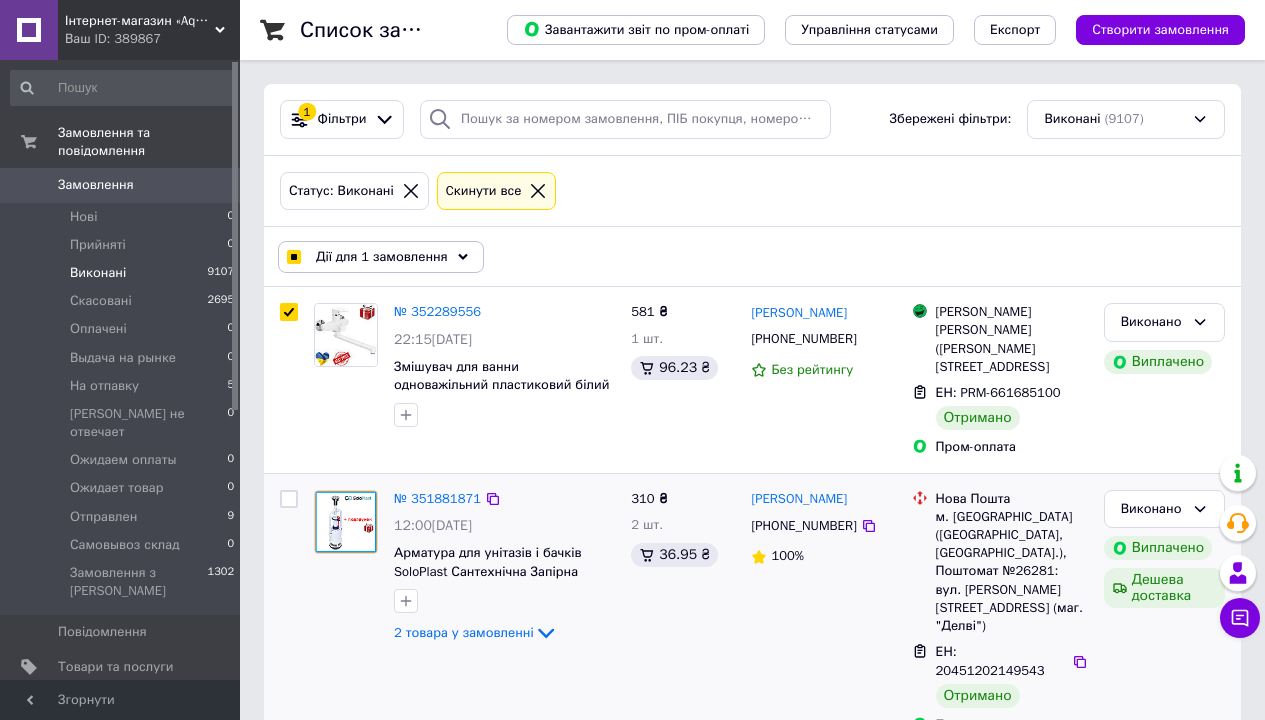click at bounding box center [289, 499] 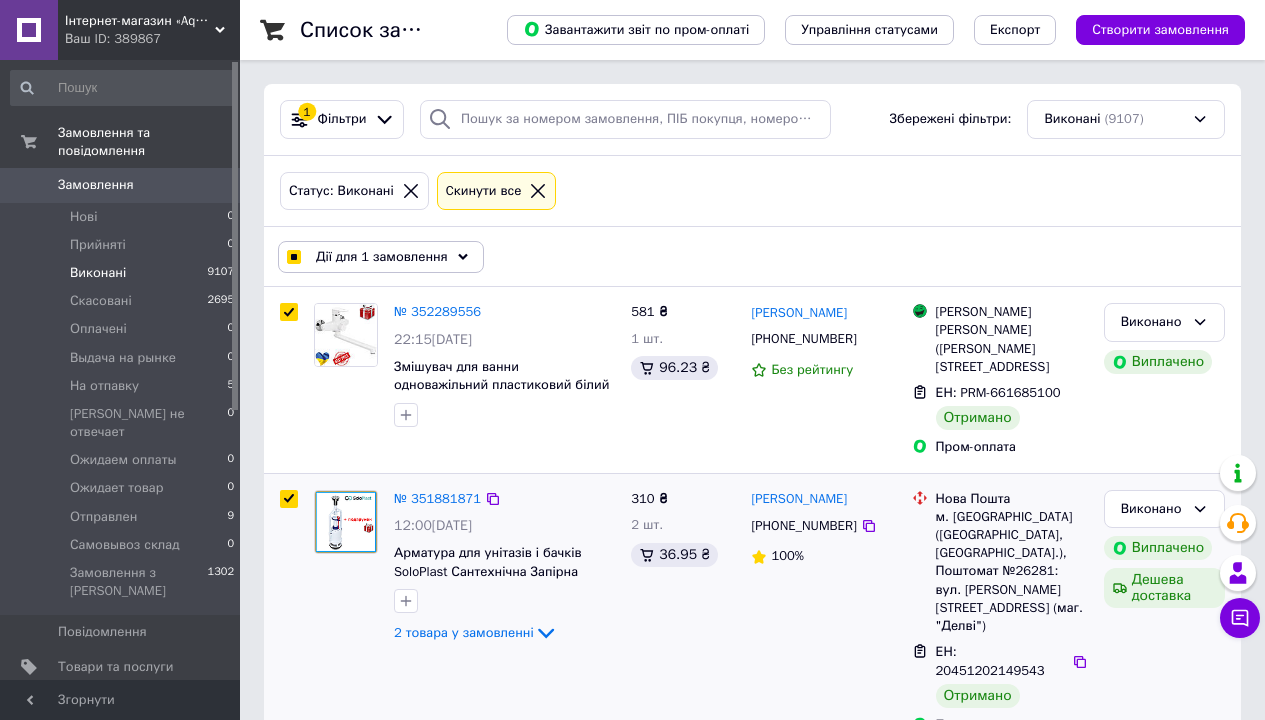 checkbox on "true" 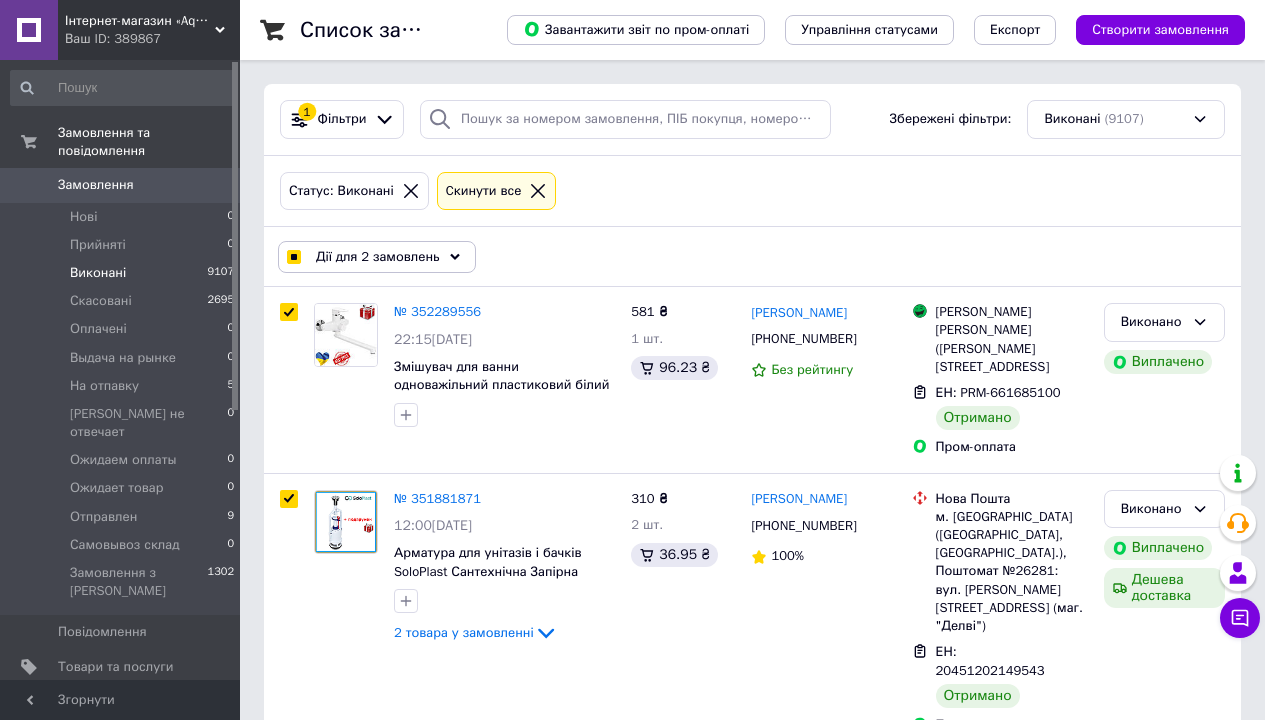 click on "Дії для 2 замовлень" at bounding box center [378, 257] 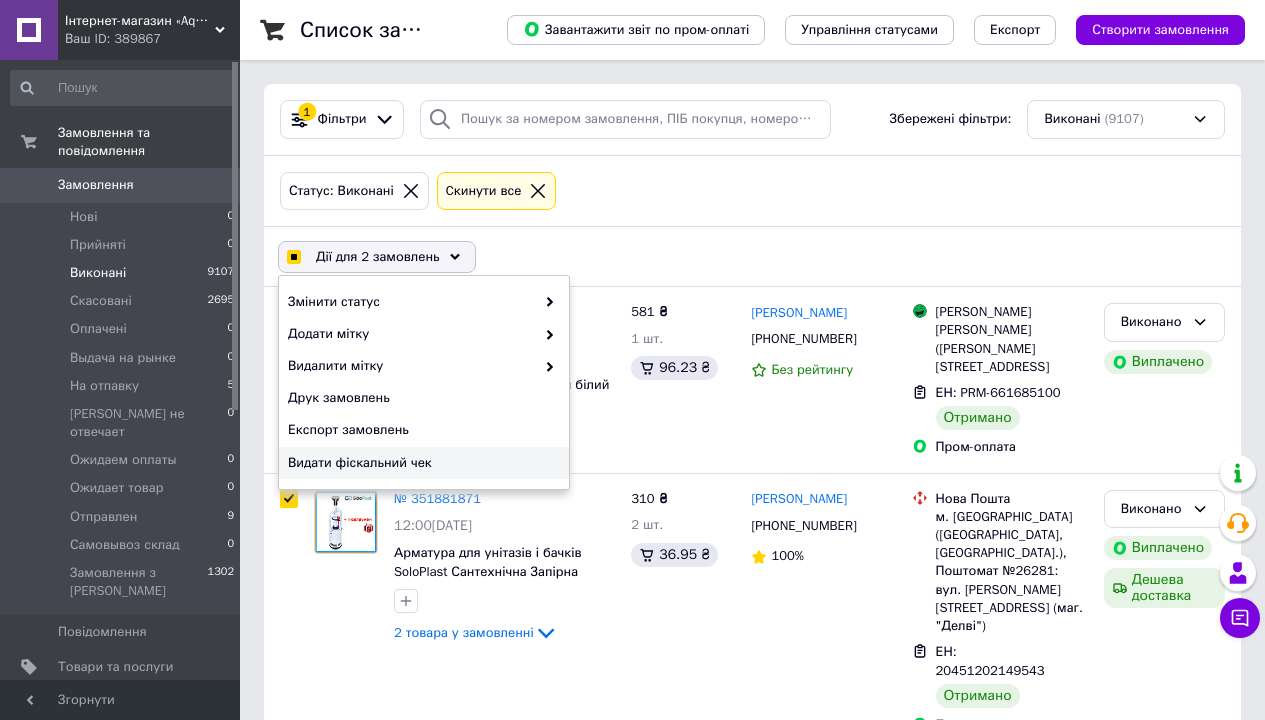 click on "Видати фіскальний чек" at bounding box center (421, 463) 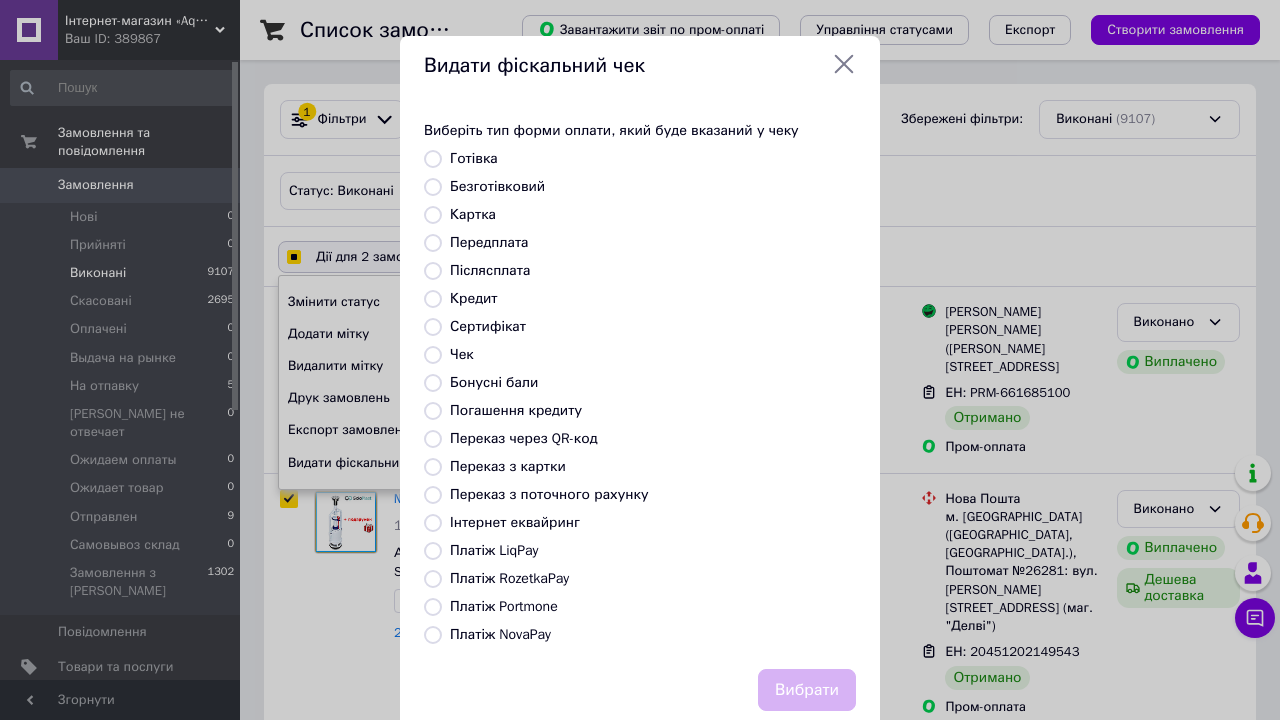 click on "Платіж LiqPay" at bounding box center [494, 550] 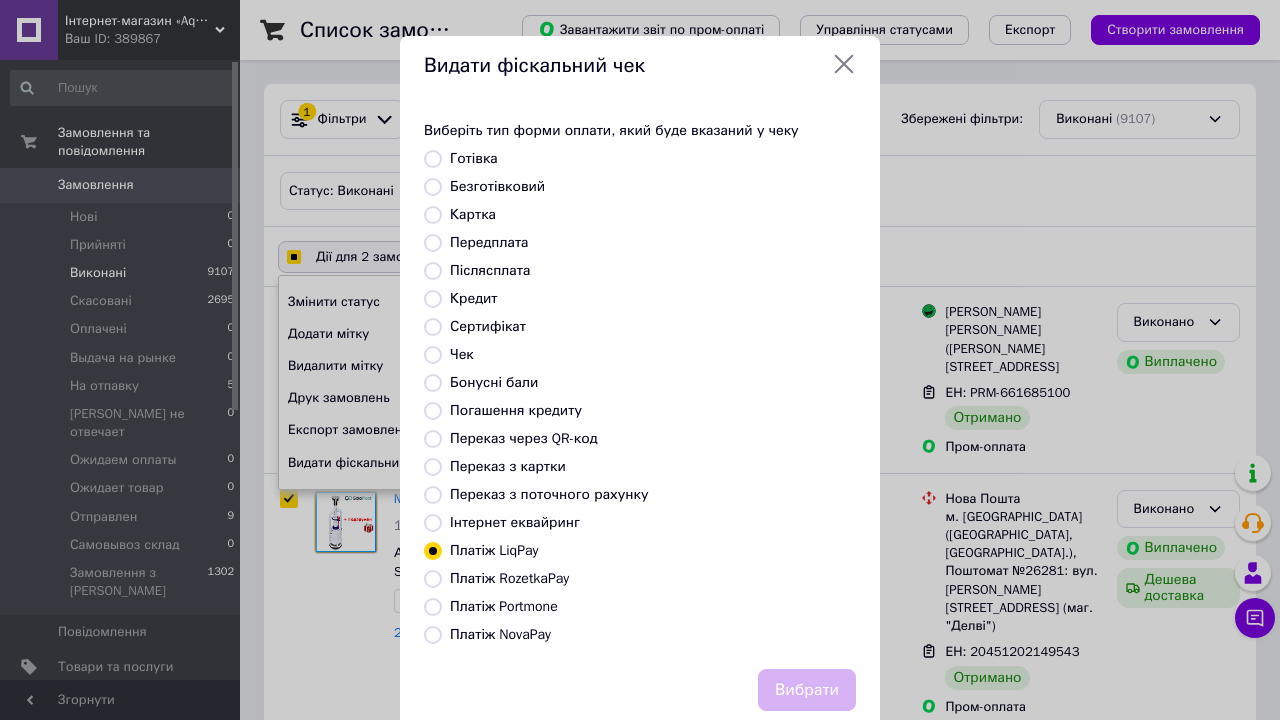 checkbox on "true" 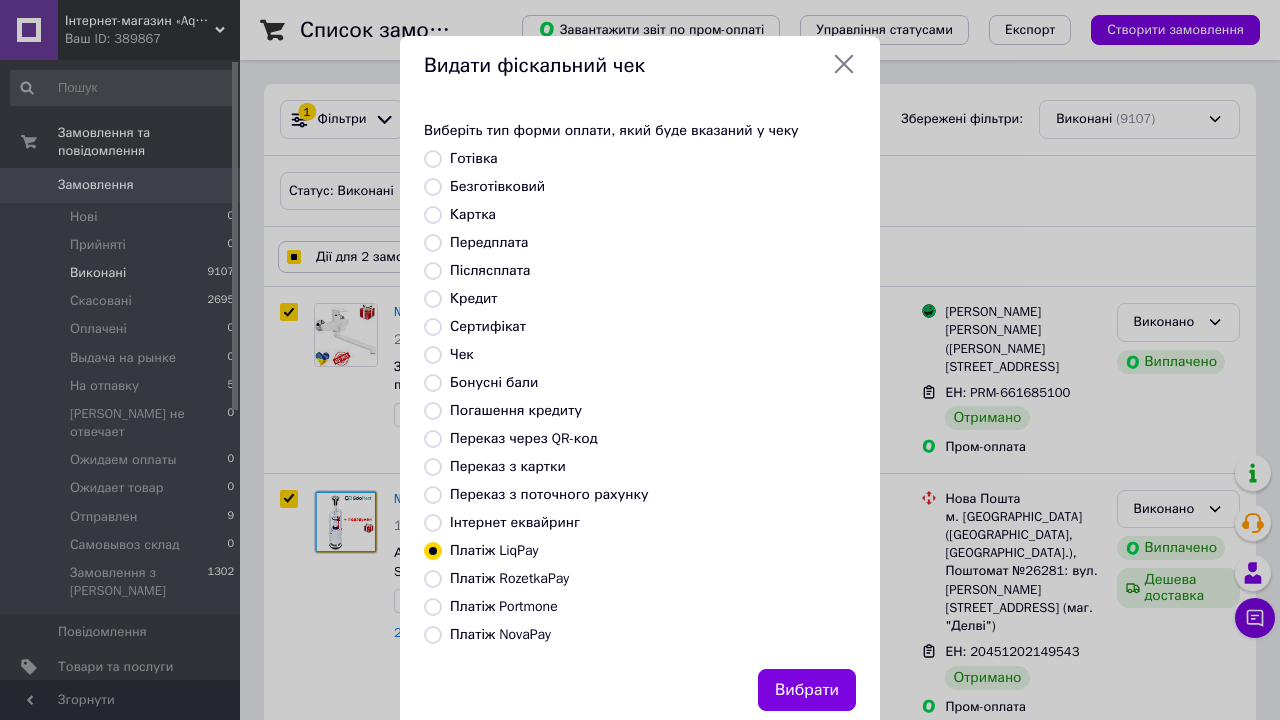click on "Платіж RozetkaPay" at bounding box center [509, 578] 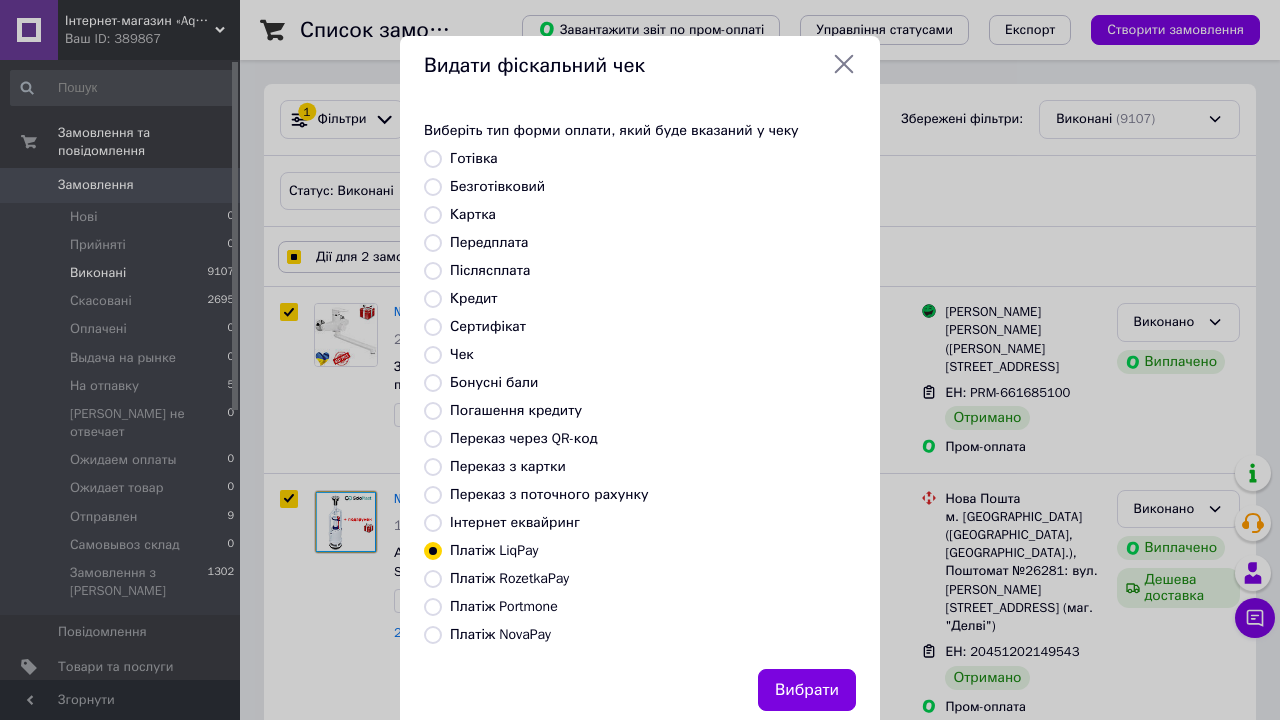 radio on "true" 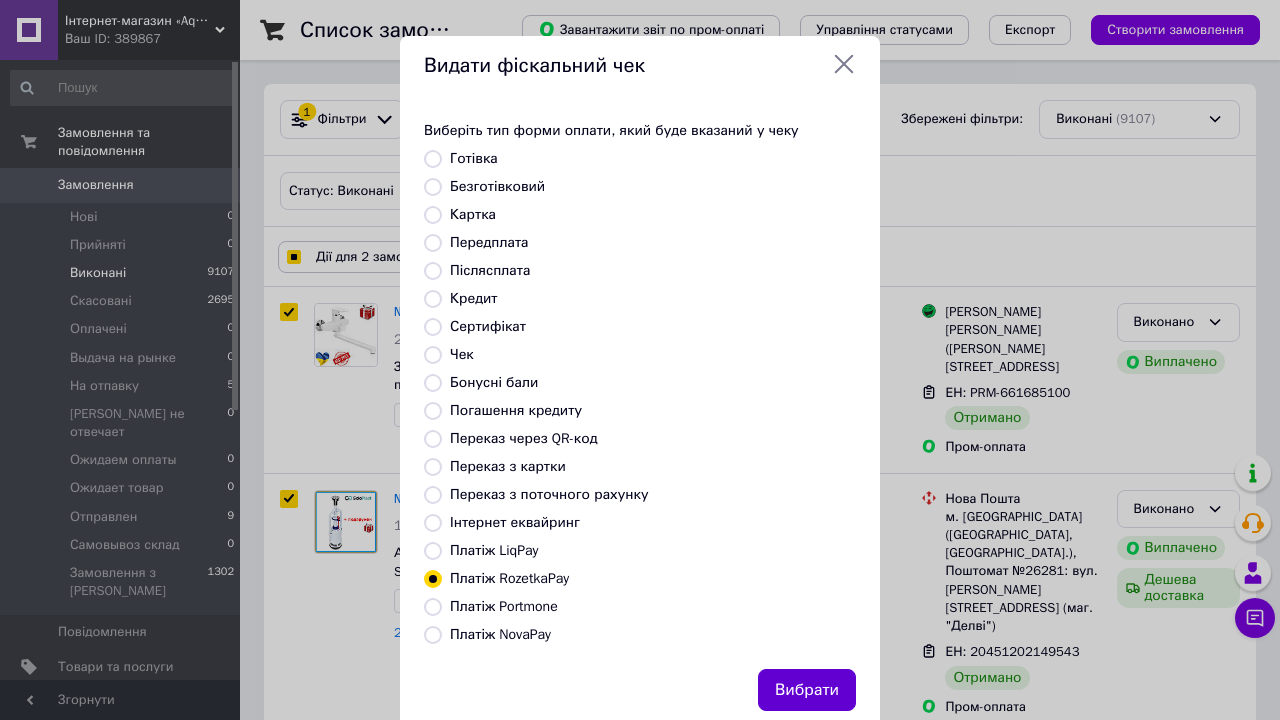click on "Вибрати" at bounding box center (807, 690) 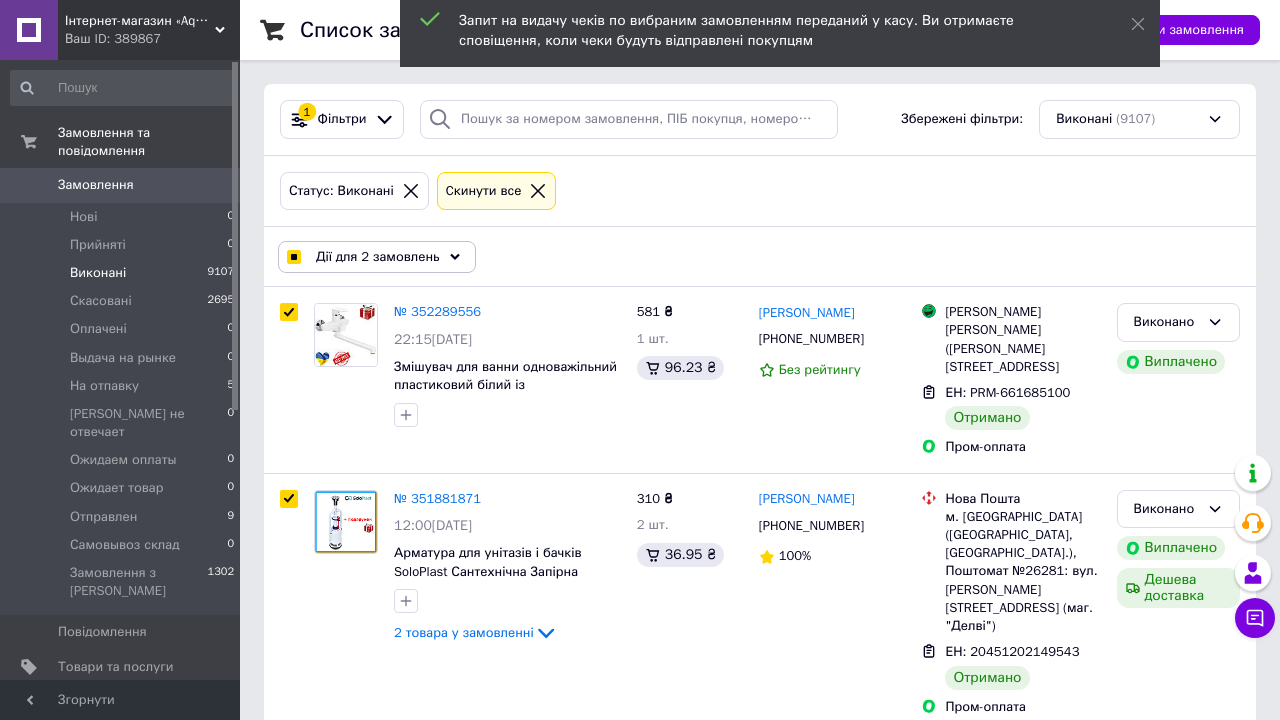 checkbox on "true" 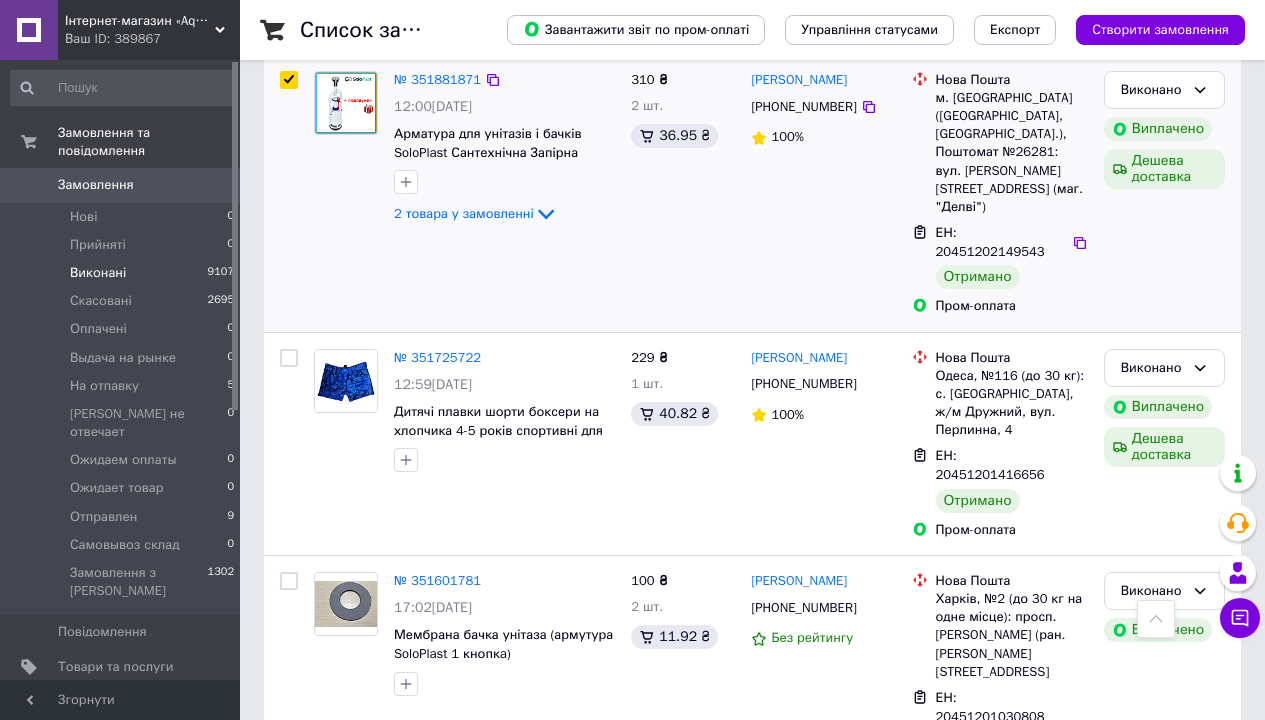 scroll, scrollTop: 180, scrollLeft: 0, axis: vertical 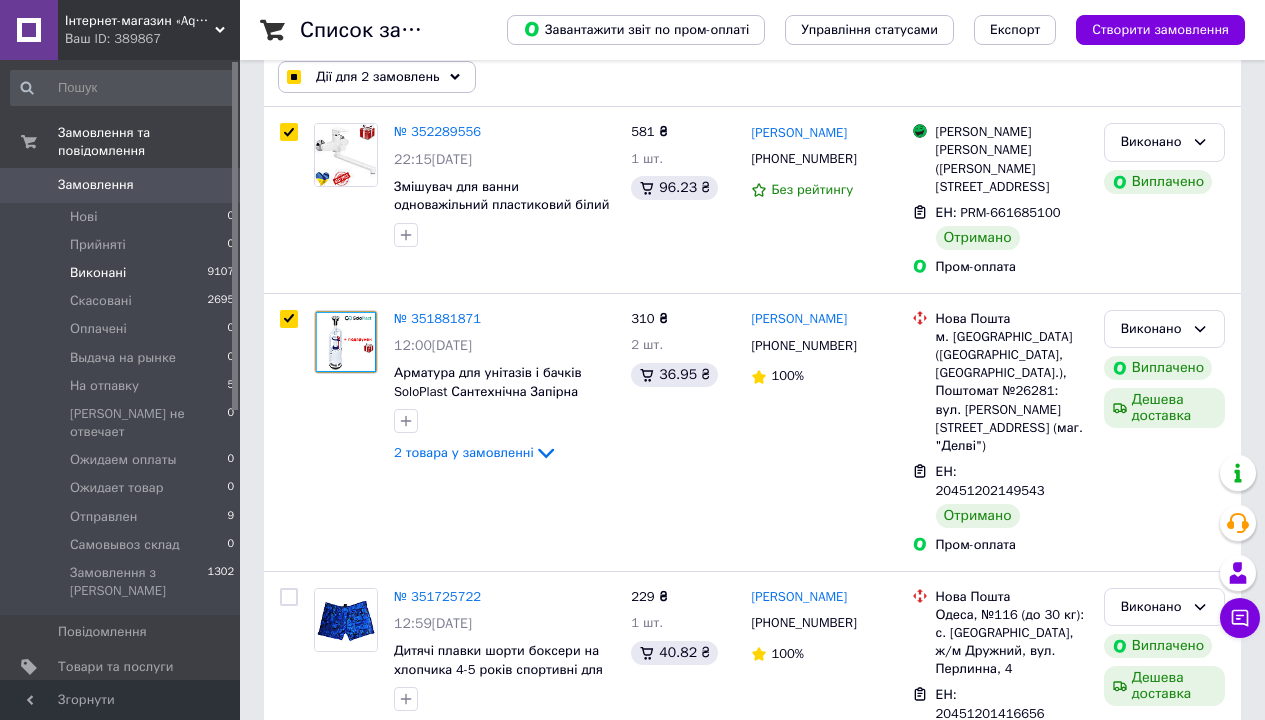 click at bounding box center [293, 77] 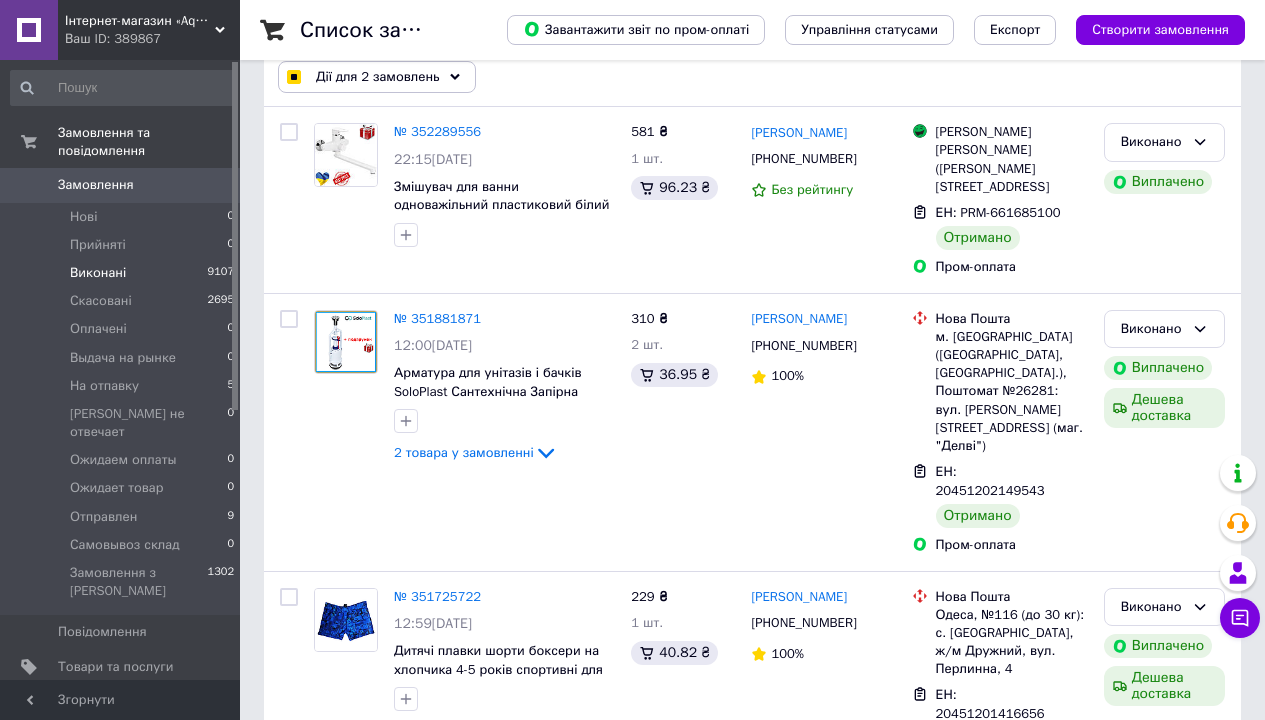 checkbox on "false" 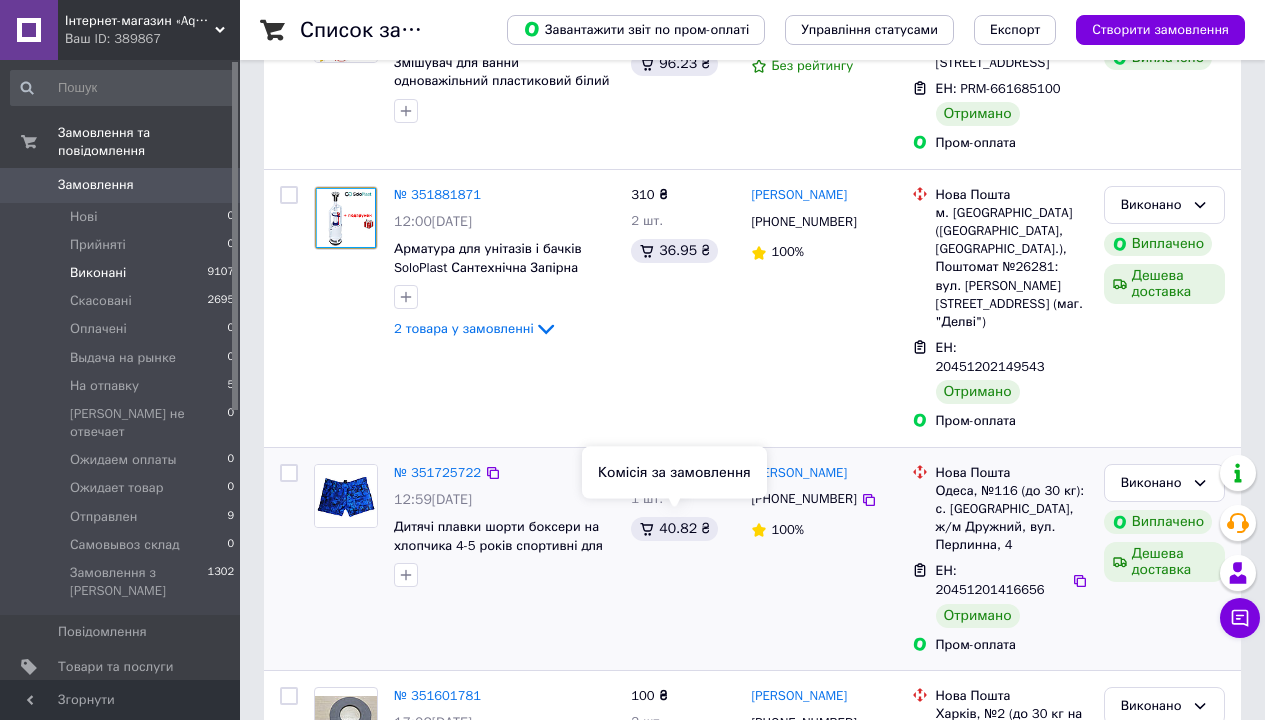 scroll, scrollTop: 350, scrollLeft: 0, axis: vertical 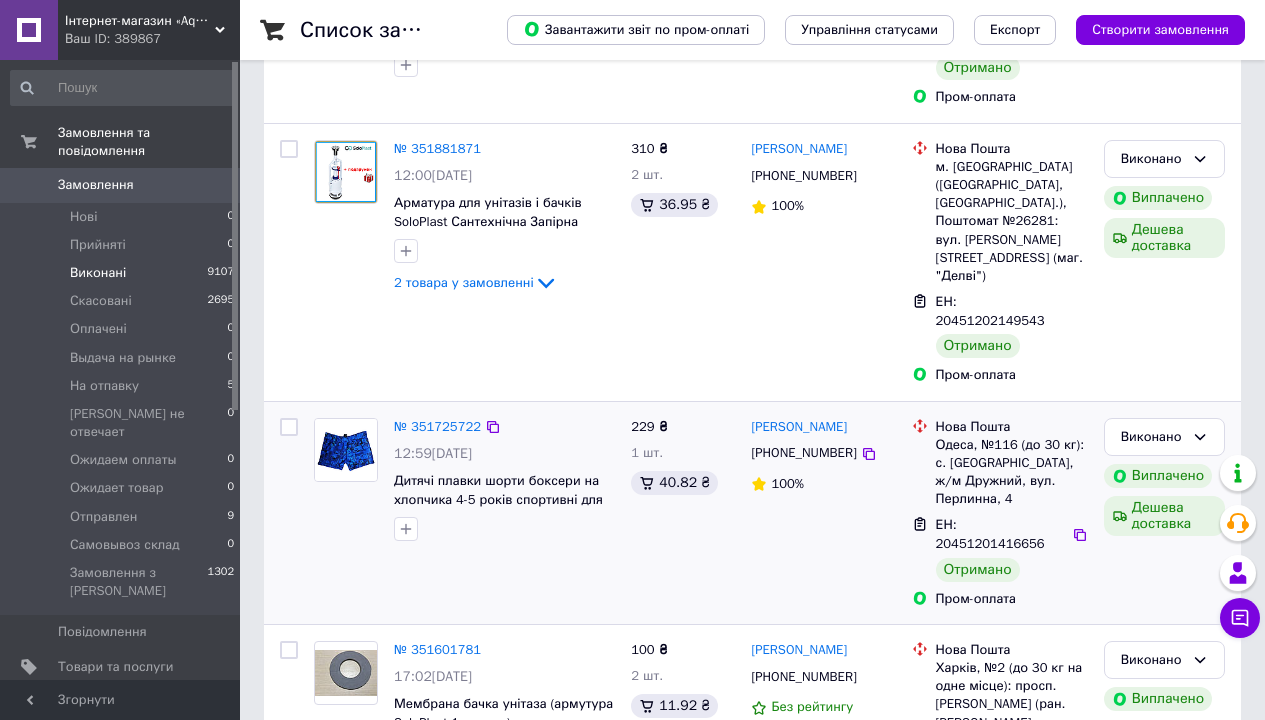 click at bounding box center (289, 427) 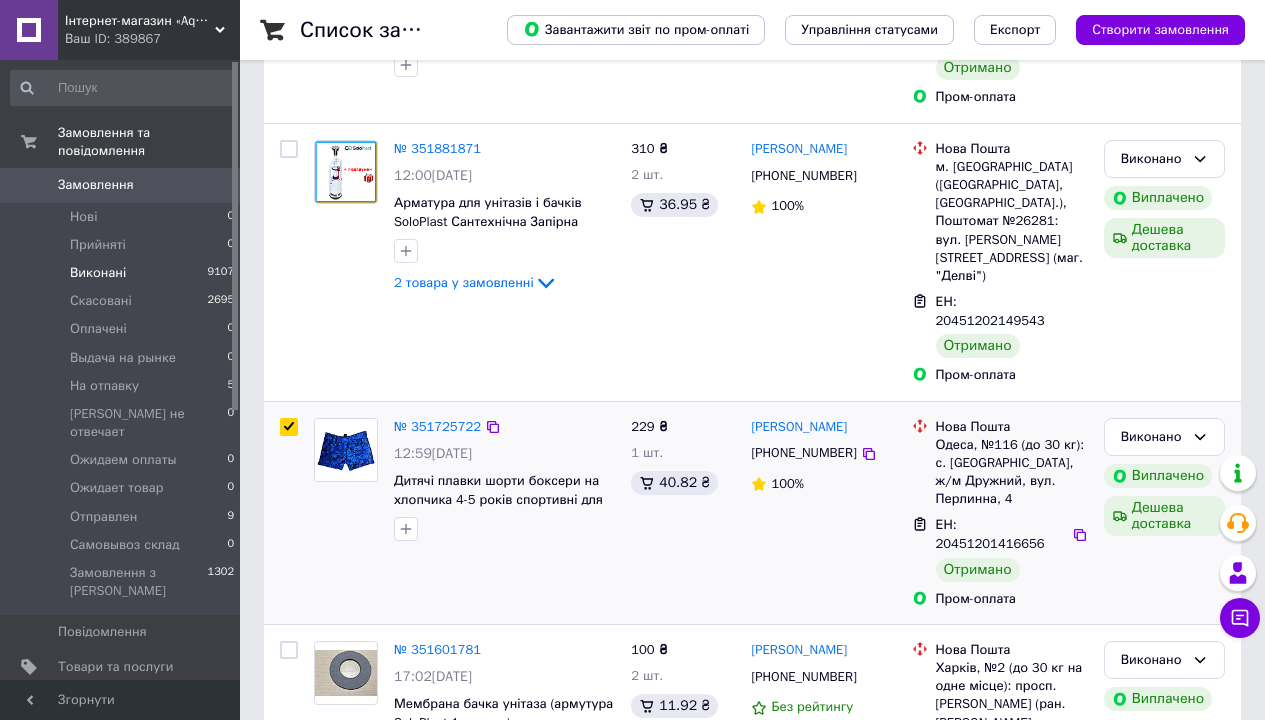 checkbox on "true" 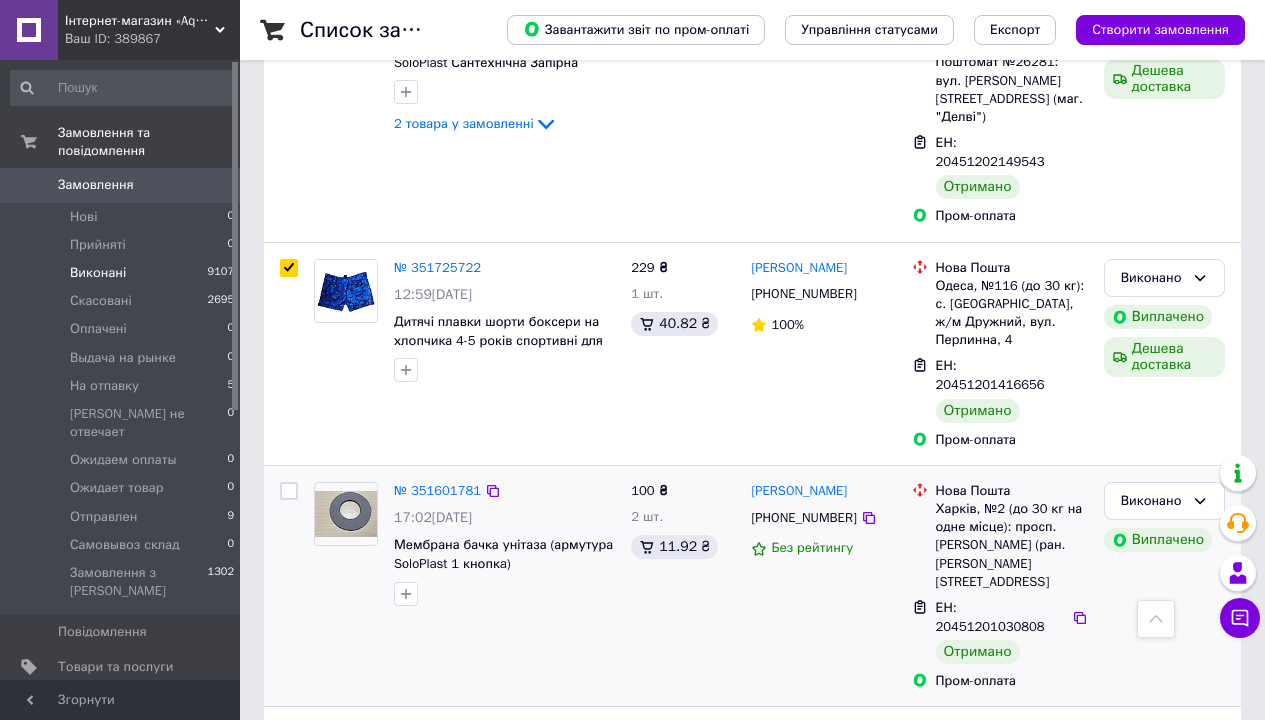 click at bounding box center [289, 491] 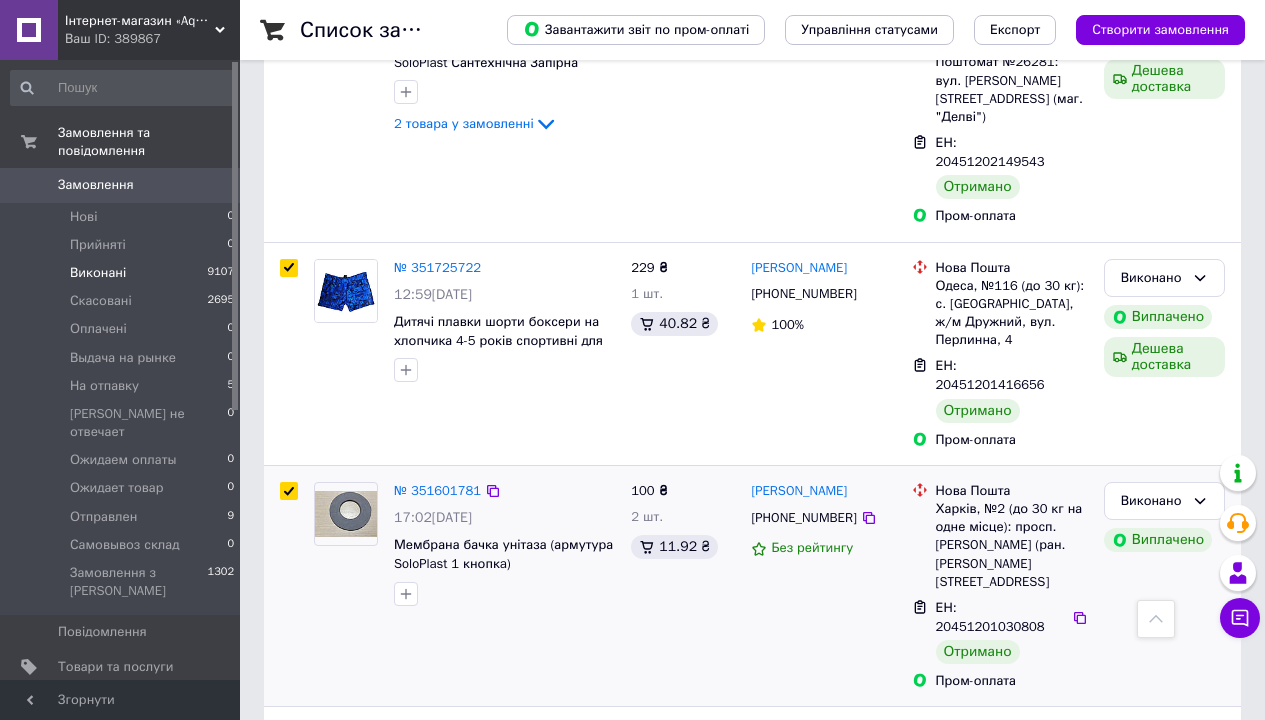 checkbox on "true" 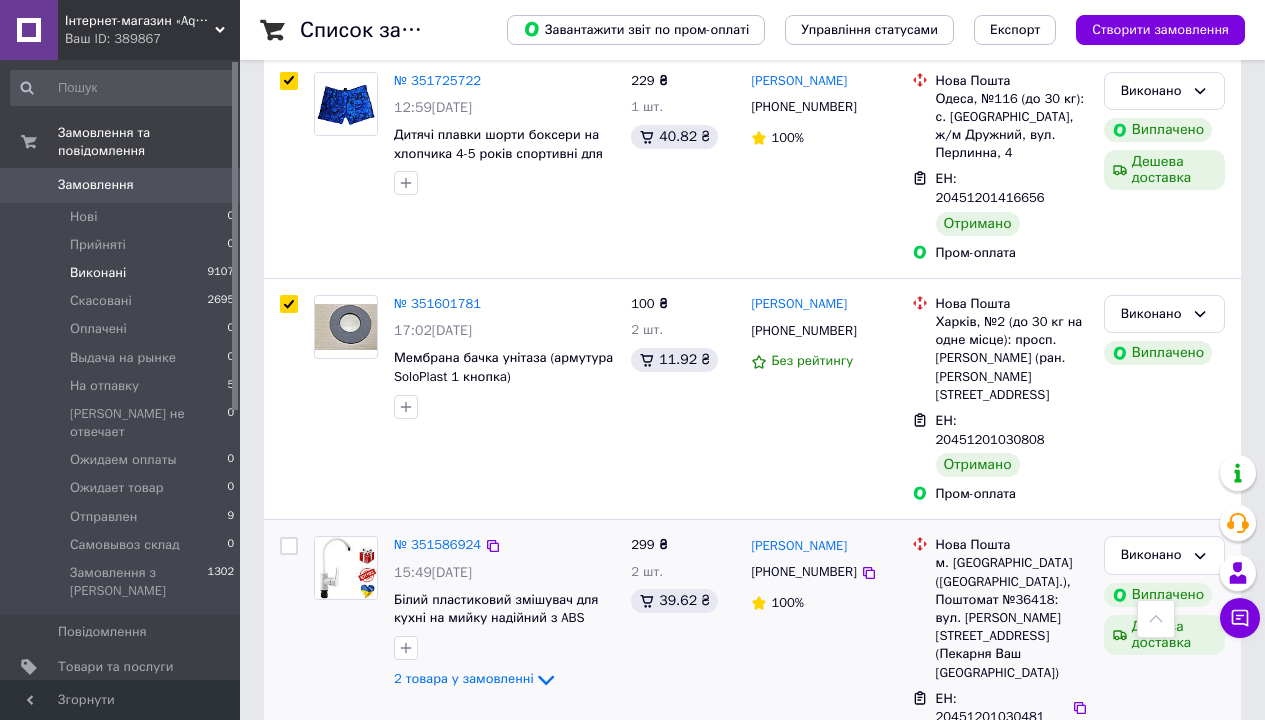 click at bounding box center [289, 546] 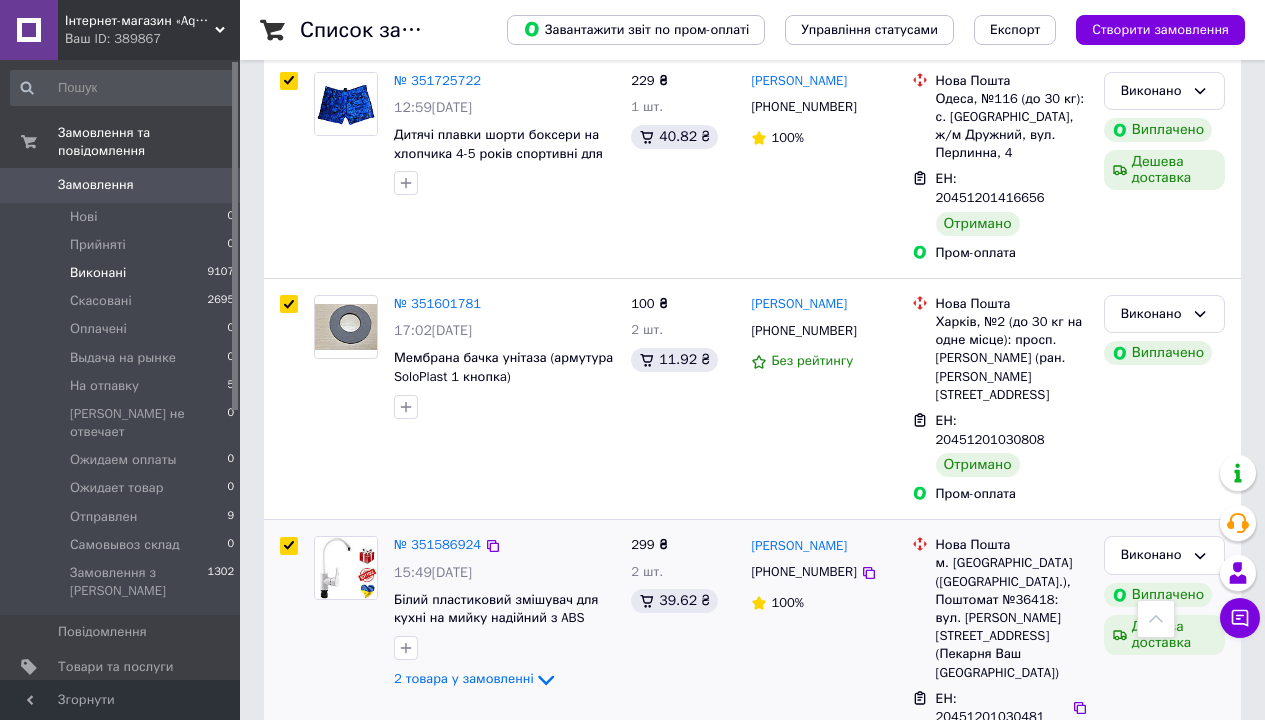 checkbox on "true" 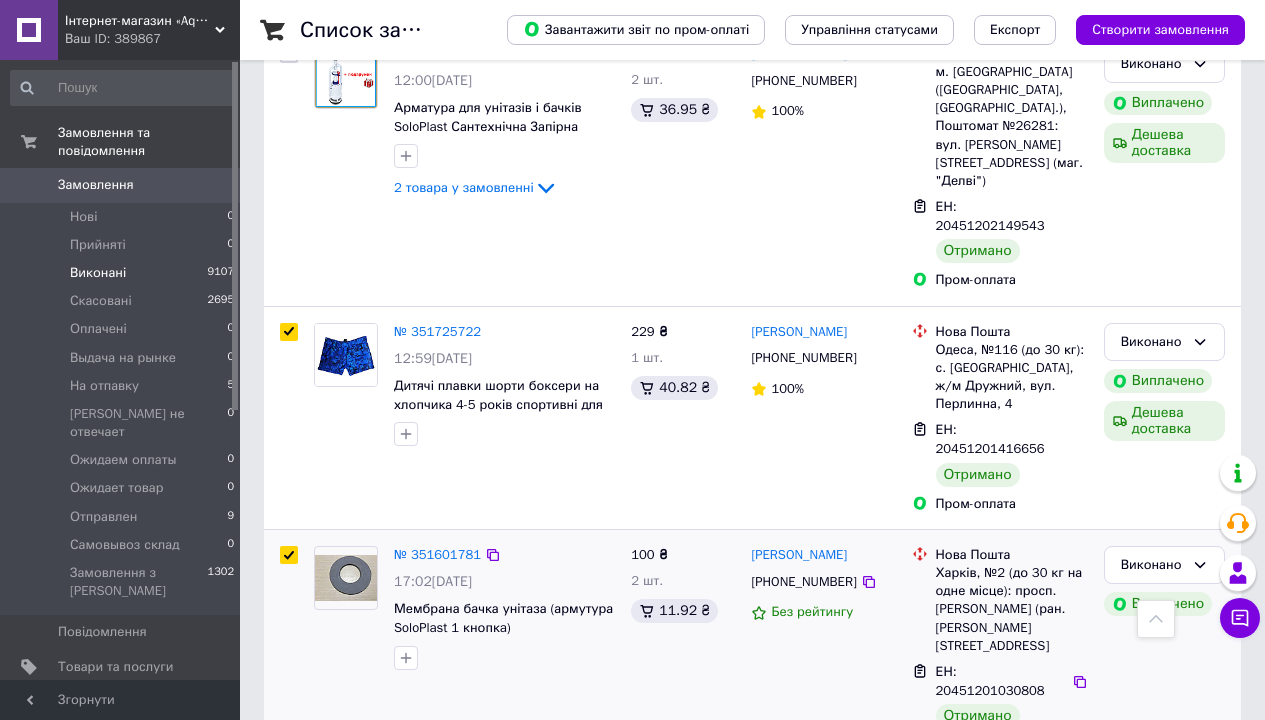 scroll, scrollTop: 0, scrollLeft: 0, axis: both 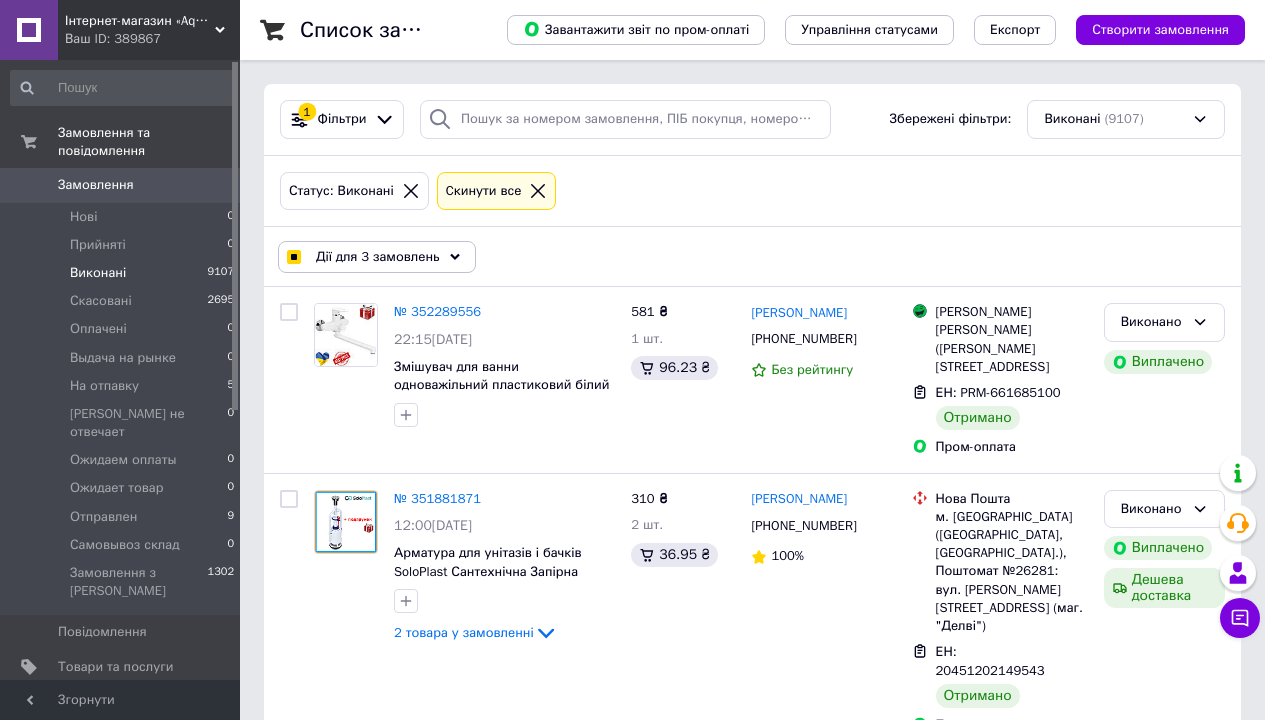 click on "Дії для 3 замовлень" at bounding box center [378, 257] 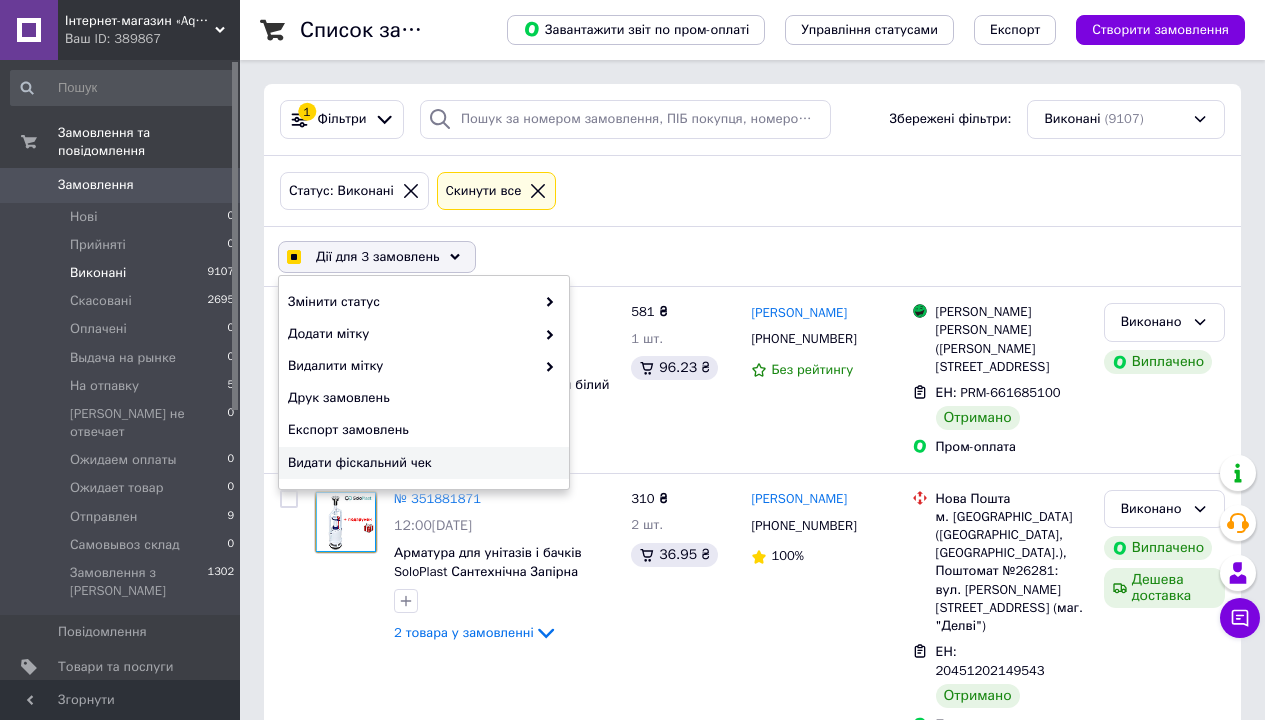 click on "Видати фіскальний чек" at bounding box center [421, 463] 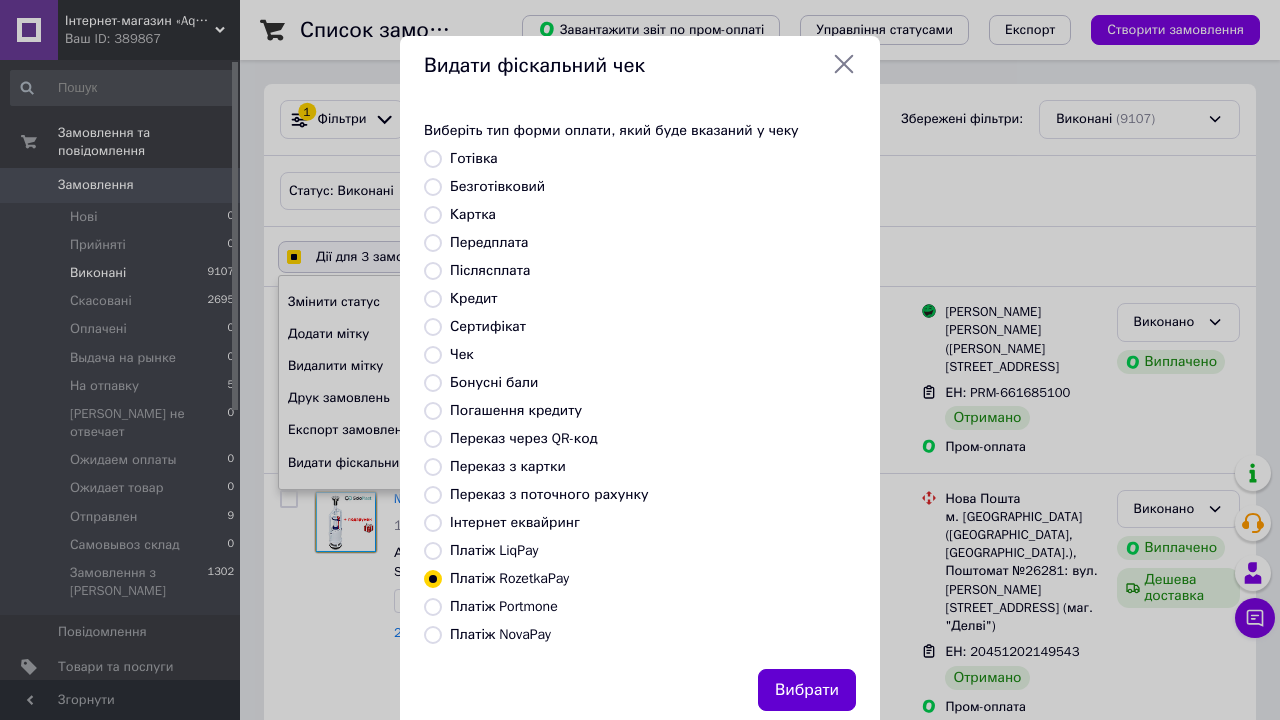 click on "Вибрати" at bounding box center [807, 690] 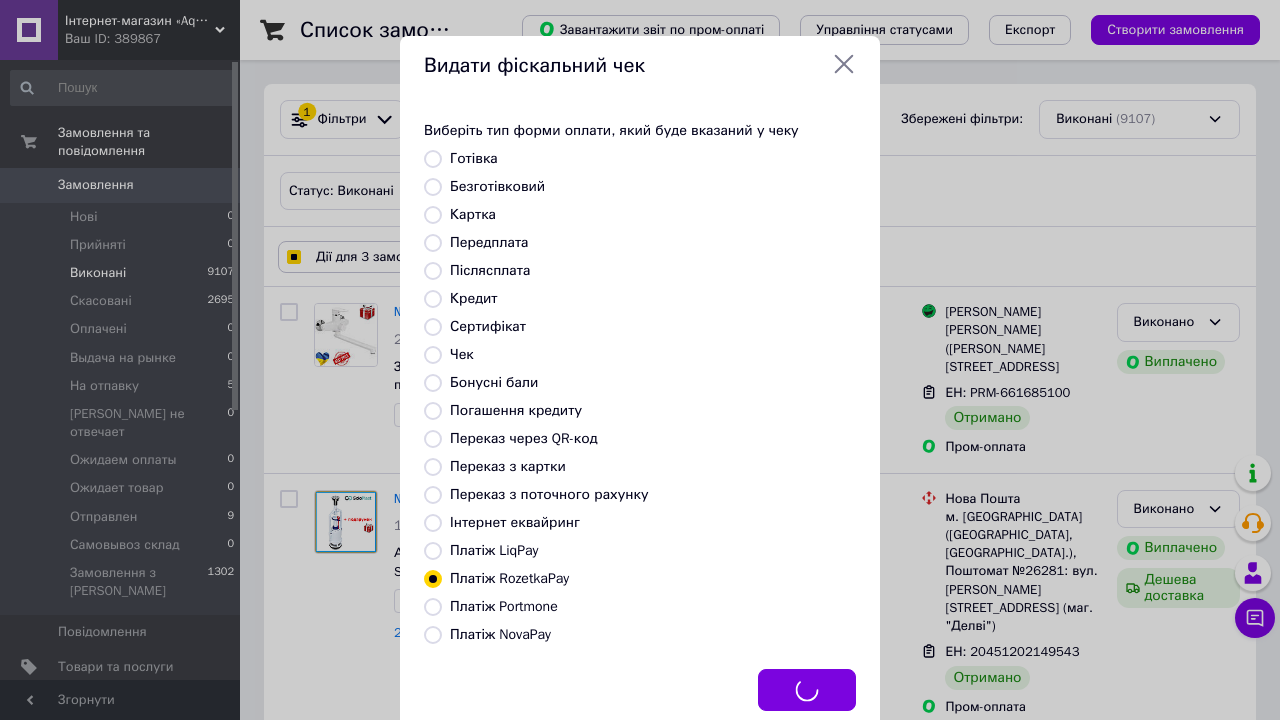 checkbox on "true" 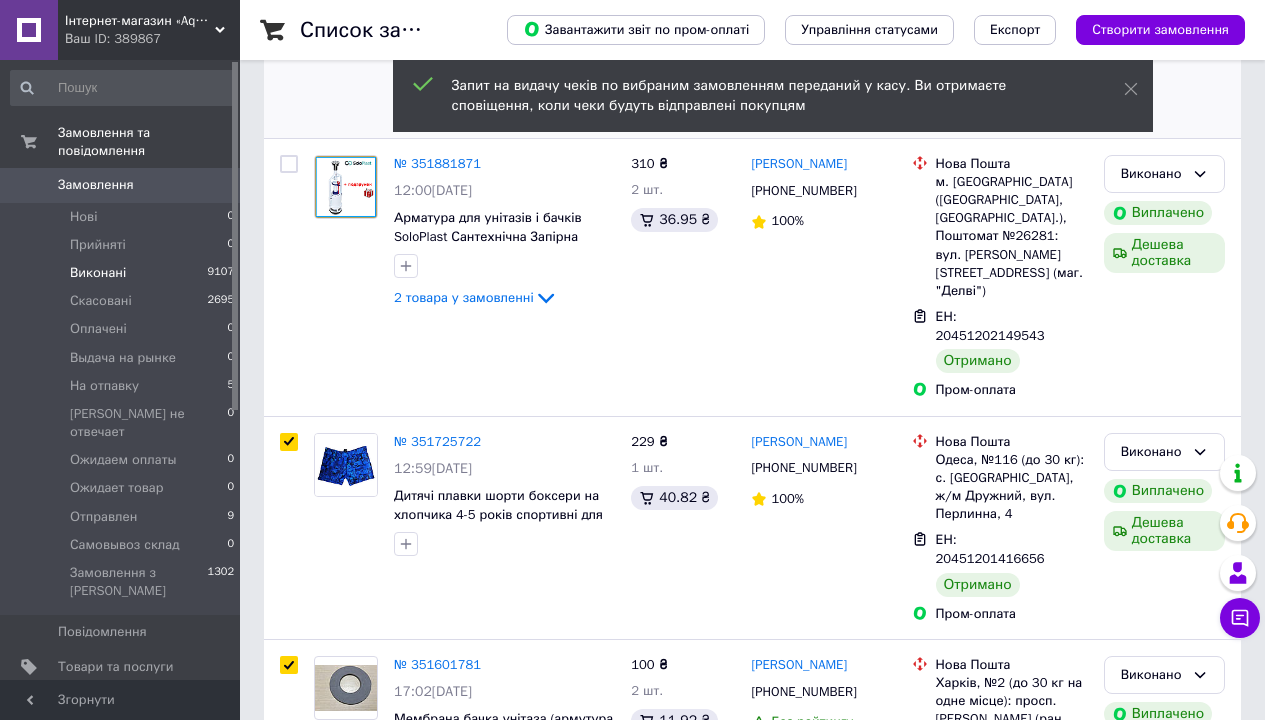 scroll, scrollTop: 54, scrollLeft: 0, axis: vertical 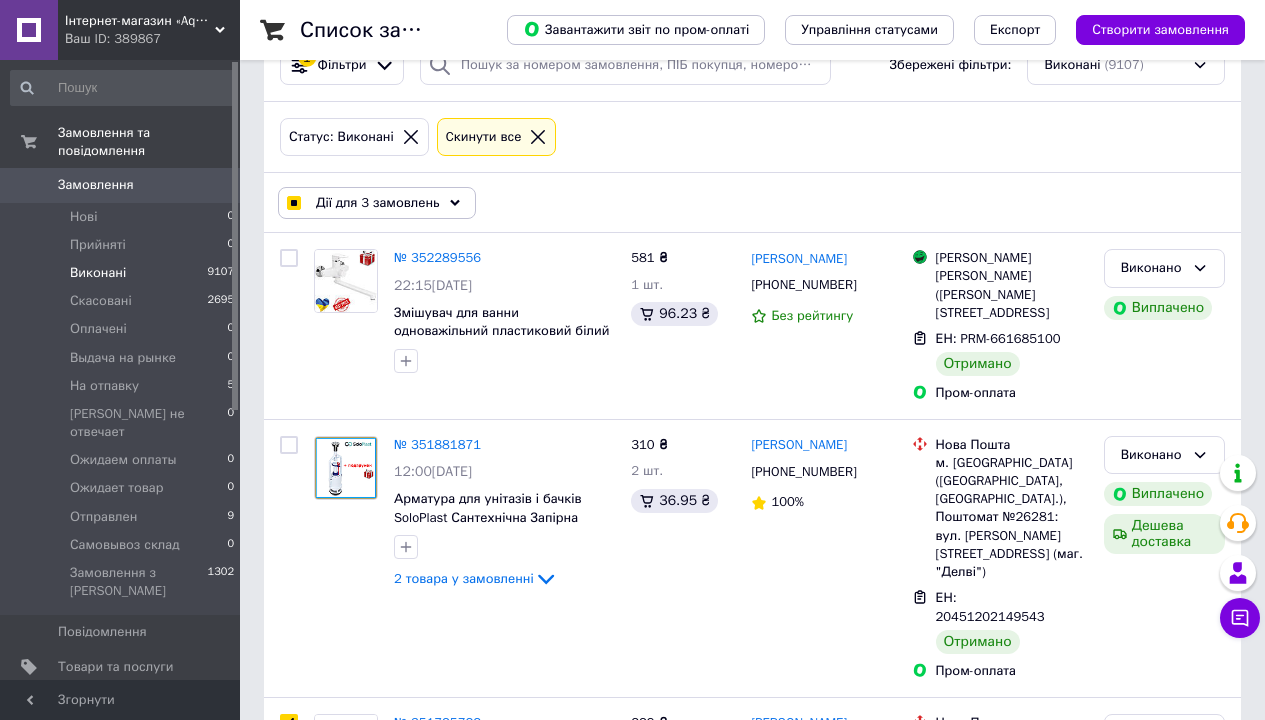 click at bounding box center [293, 203] 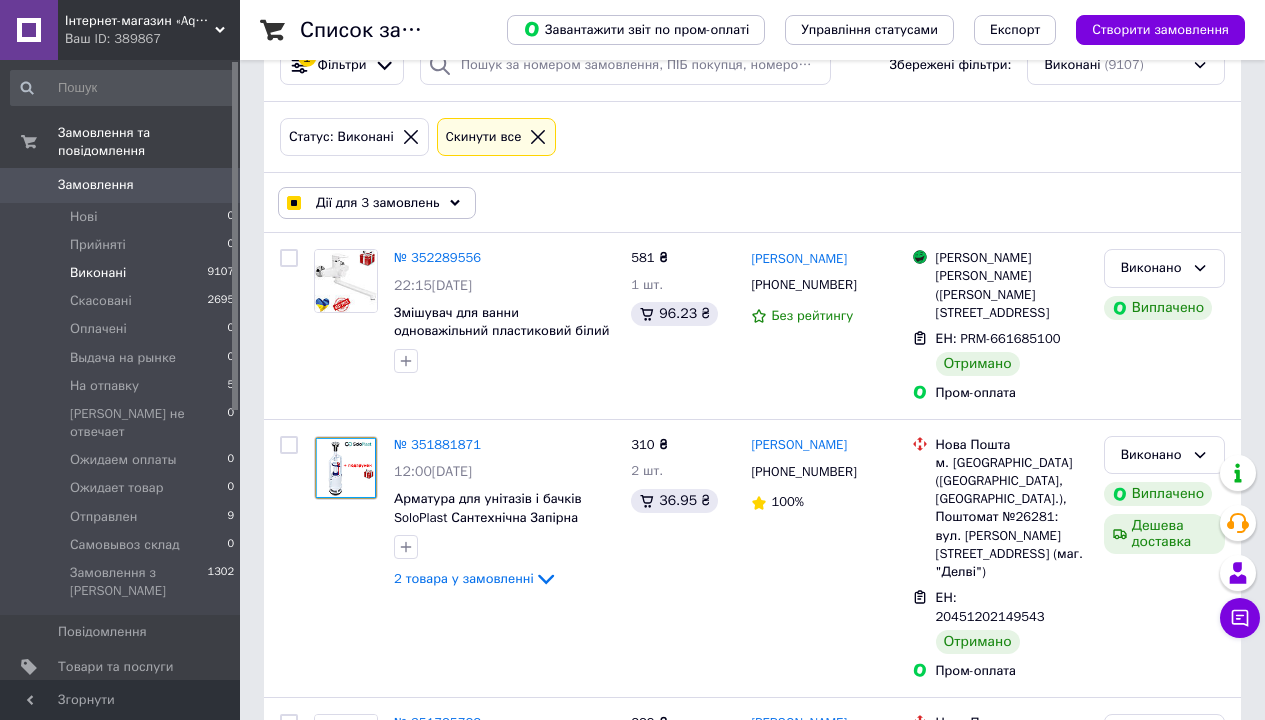 checkbox on "false" 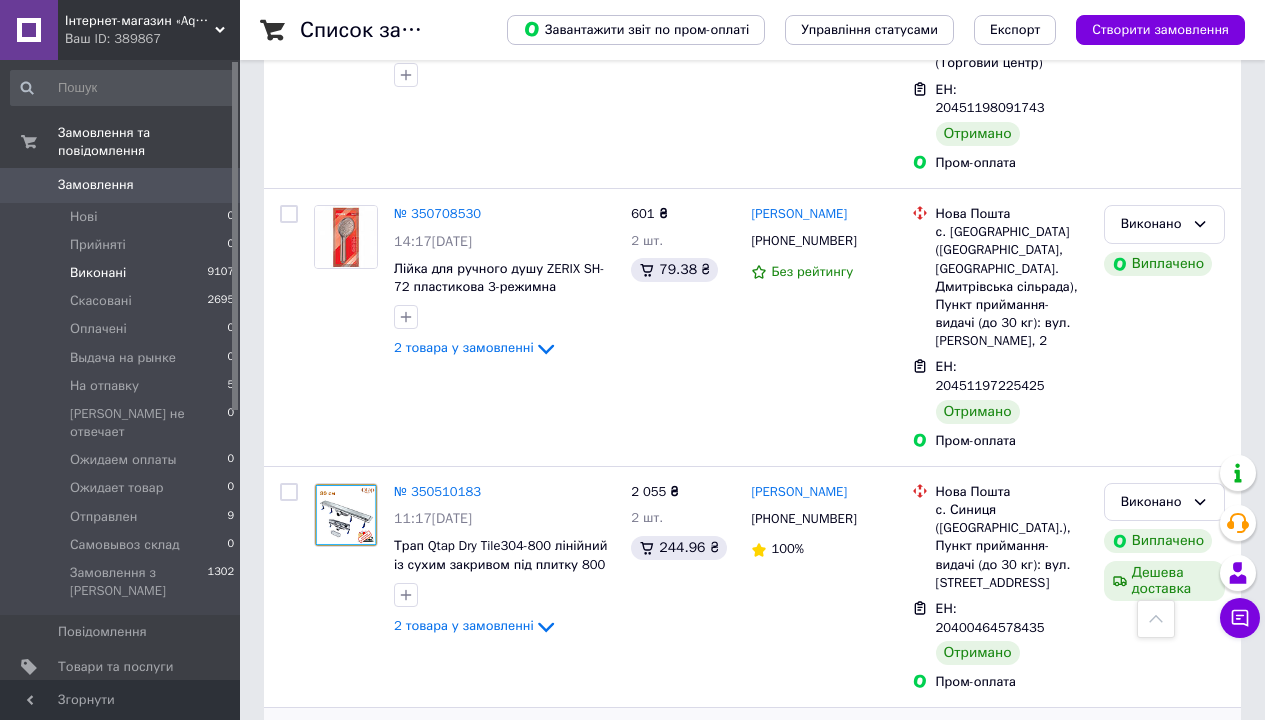 scroll, scrollTop: 2486, scrollLeft: 0, axis: vertical 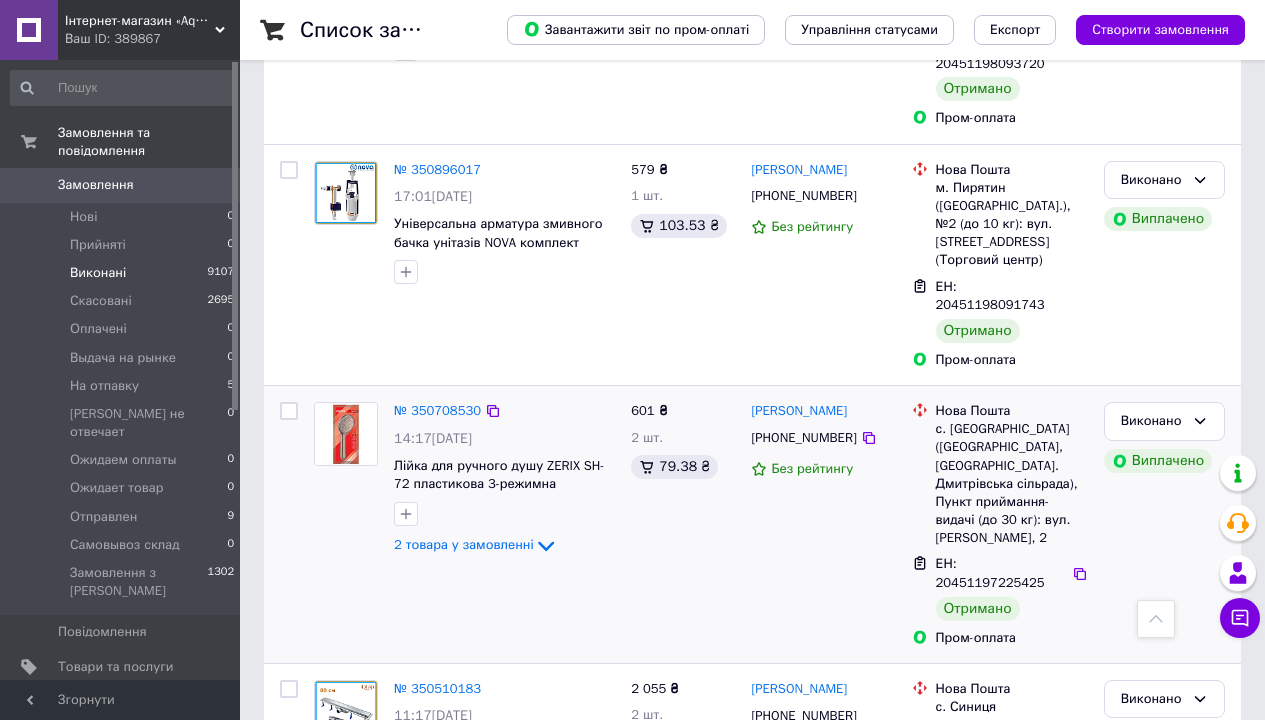 click at bounding box center [289, 411] 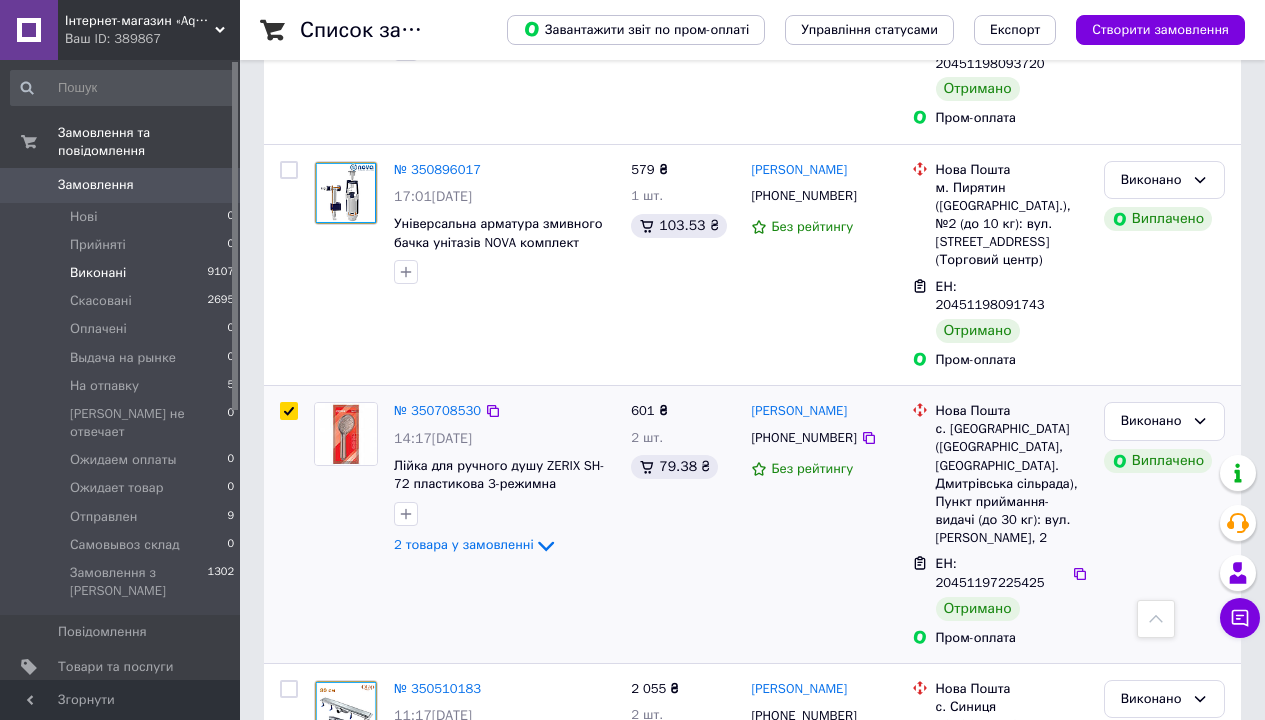 checkbox on "true" 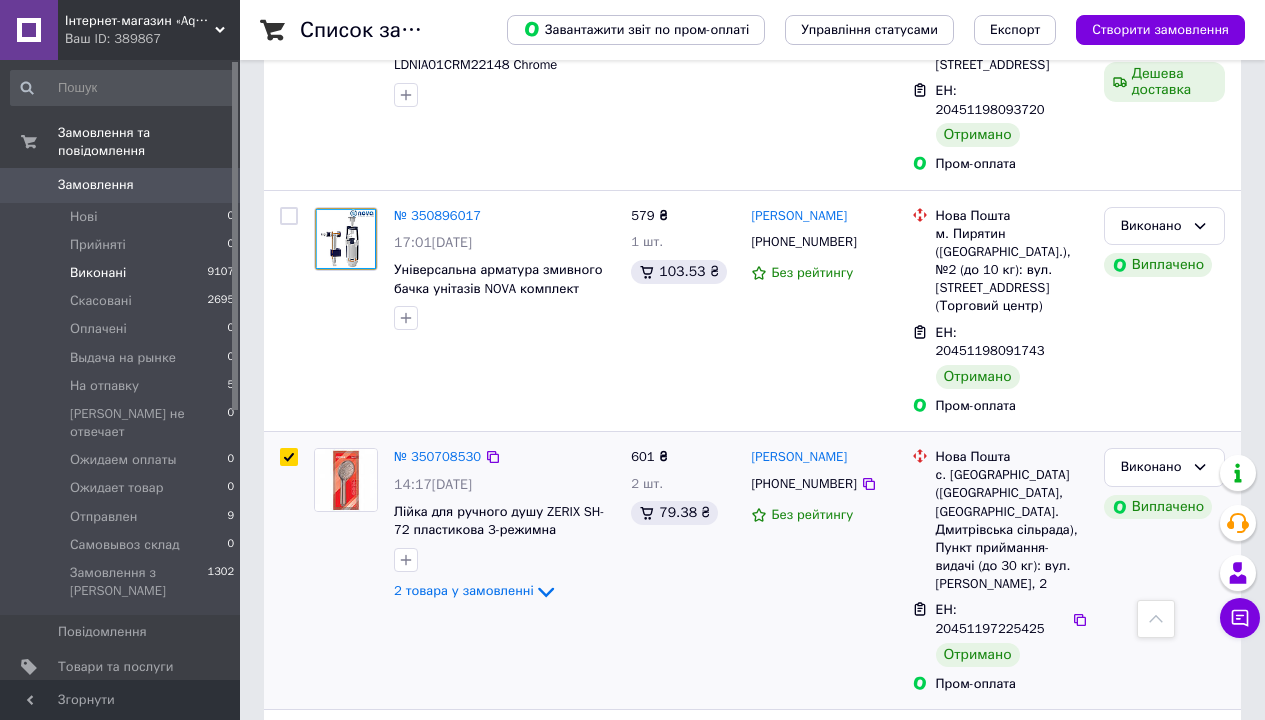 scroll, scrollTop: 2296, scrollLeft: 0, axis: vertical 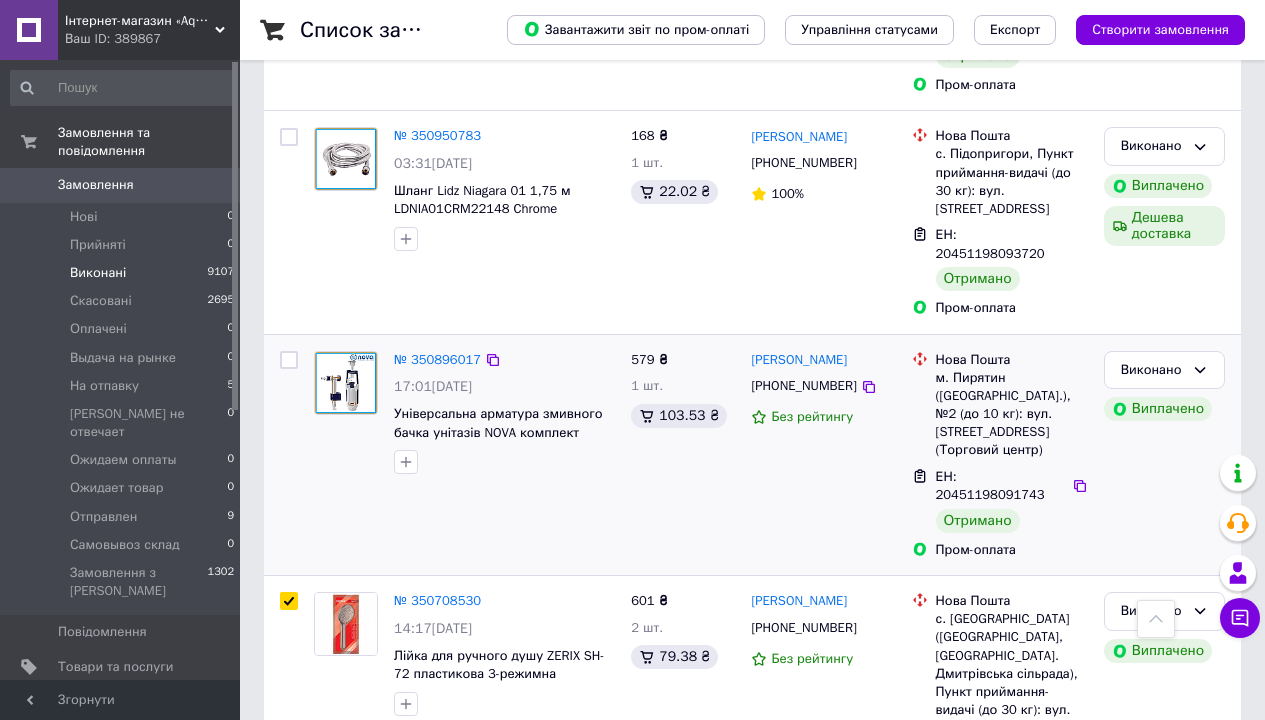click at bounding box center [289, 360] 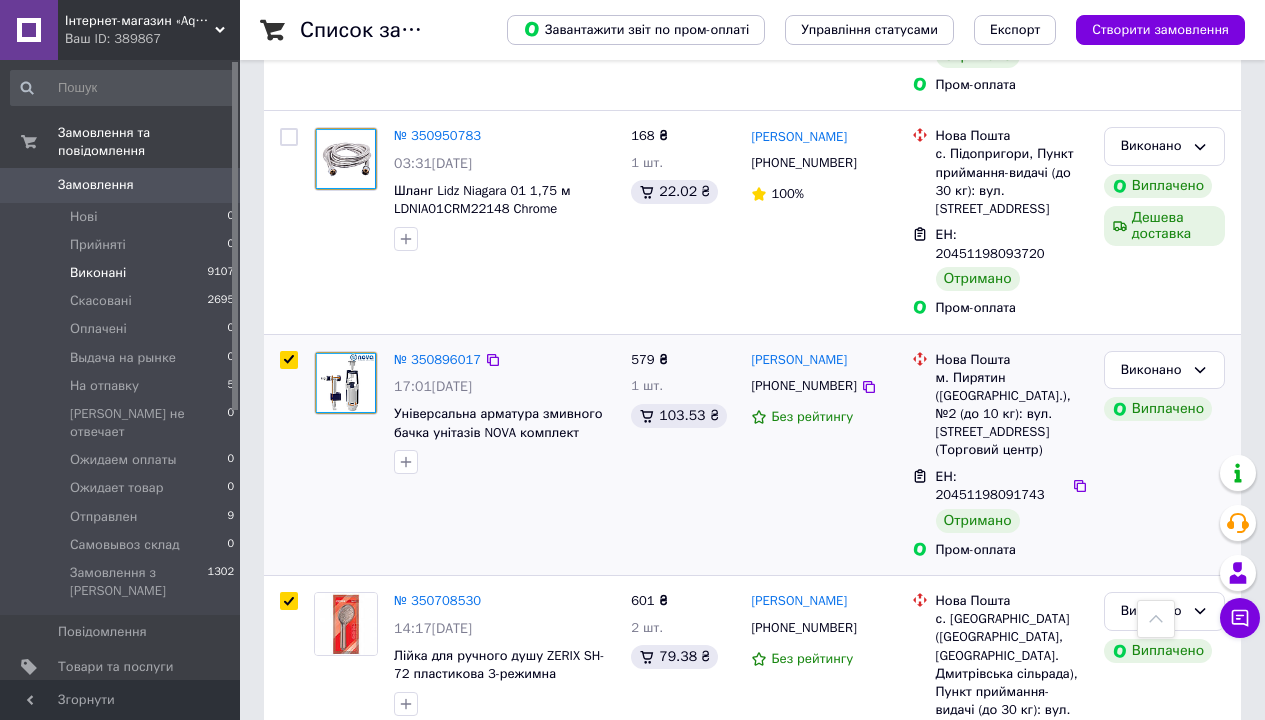 checkbox on "true" 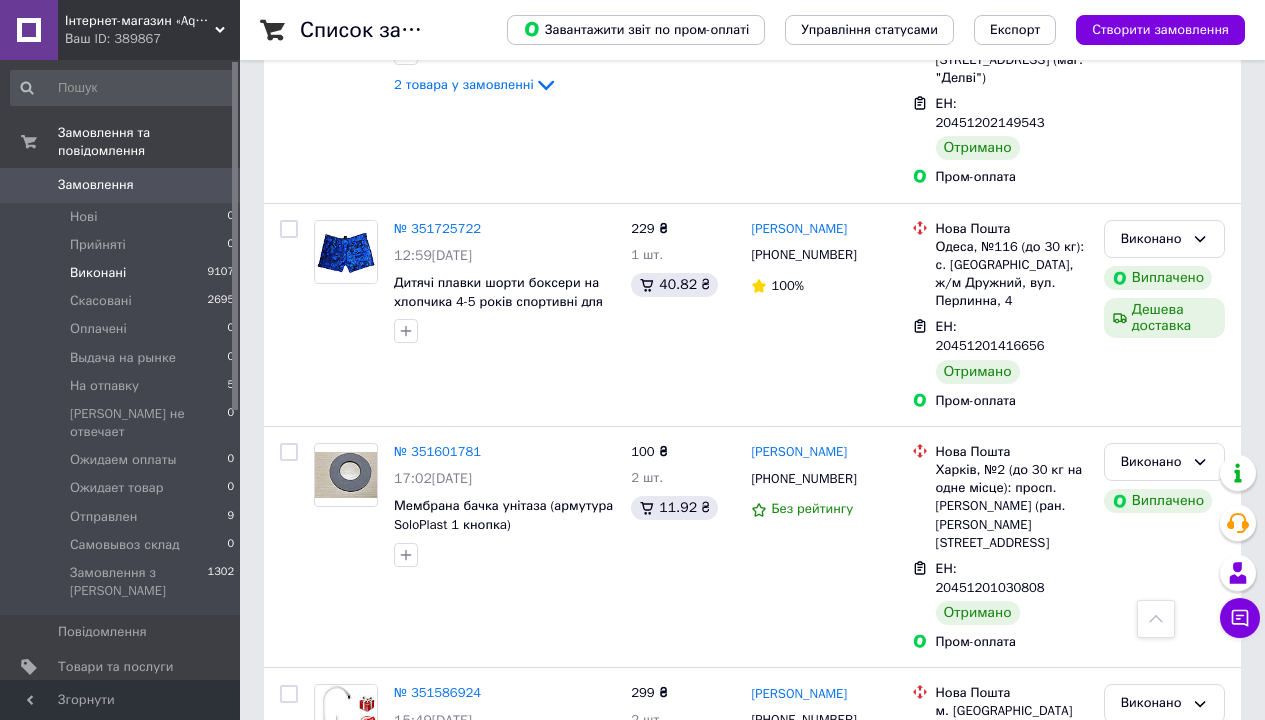 scroll, scrollTop: 0, scrollLeft: 0, axis: both 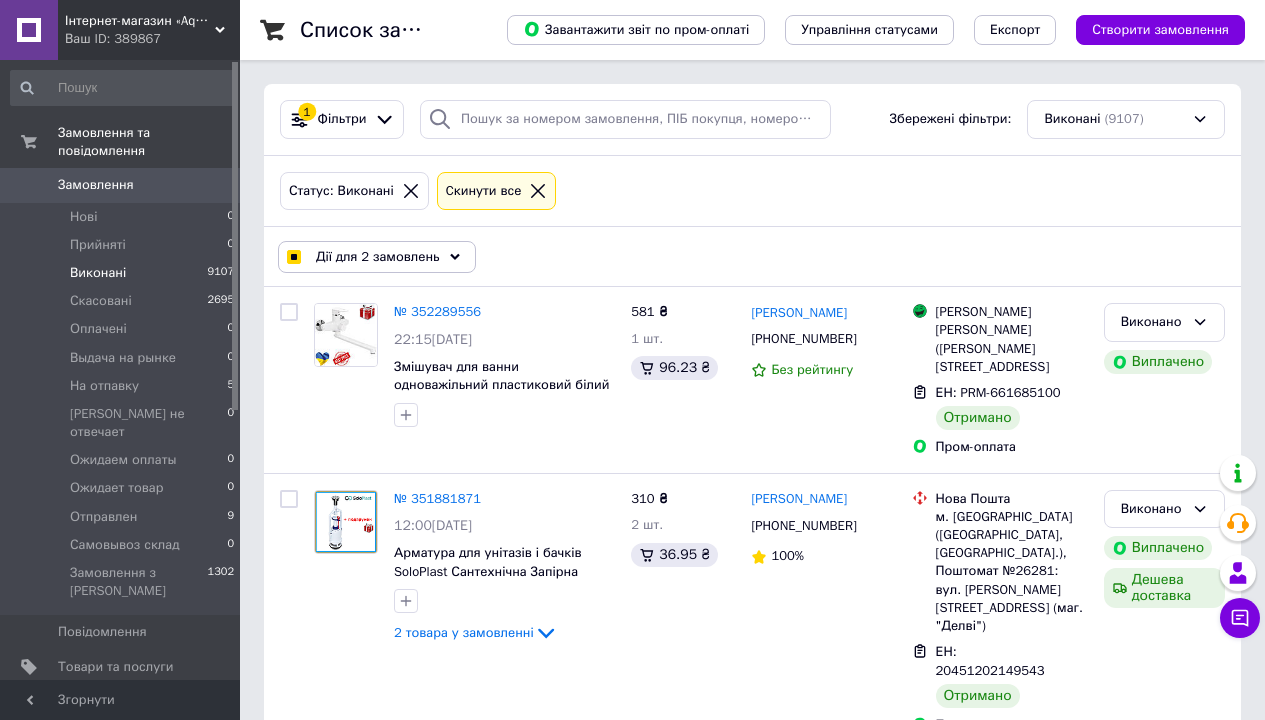 click on "Дії для 2 замовлень" at bounding box center [377, 257] 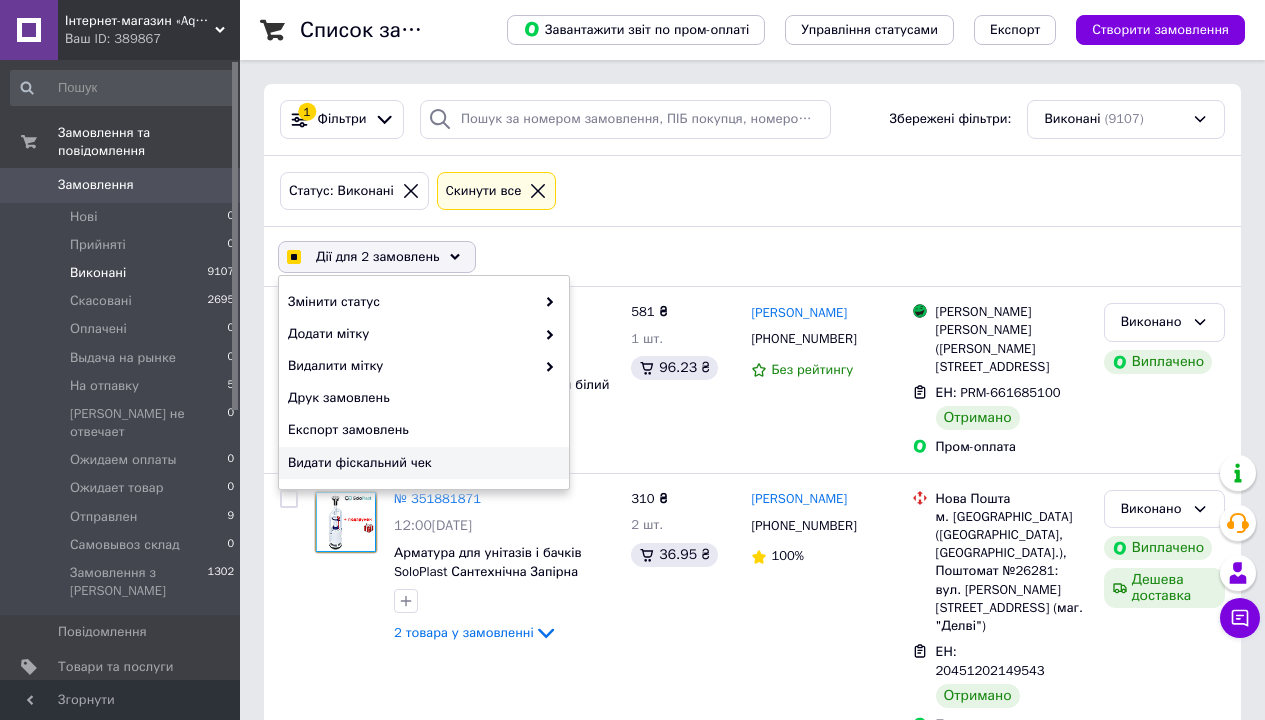 click on "Видати фіскальний чек" at bounding box center (421, 463) 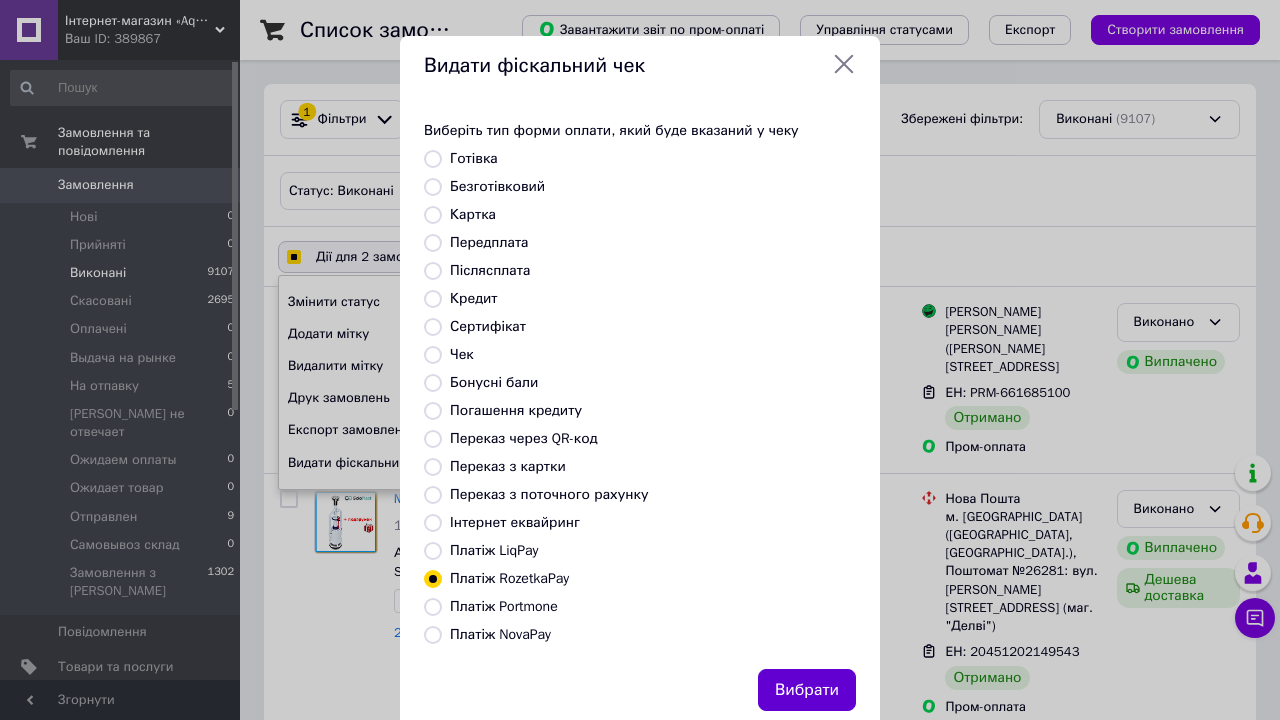 click on "Вибрати" at bounding box center (807, 690) 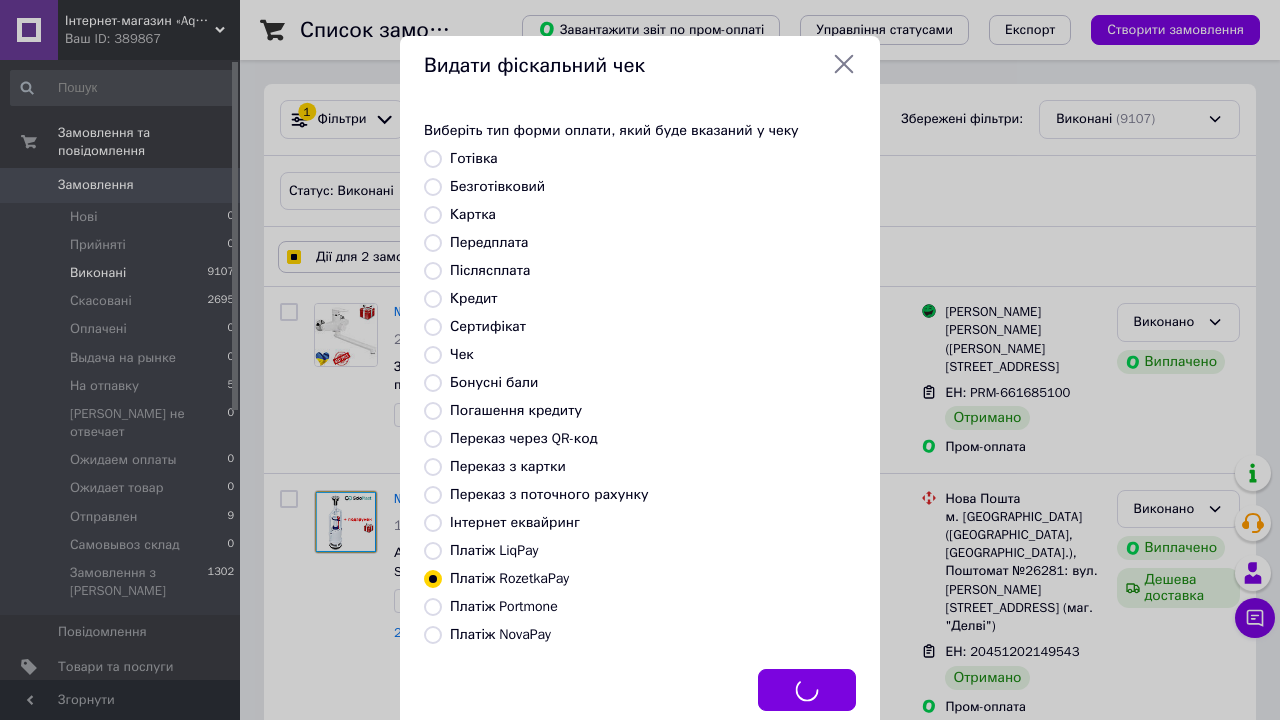checkbox on "true" 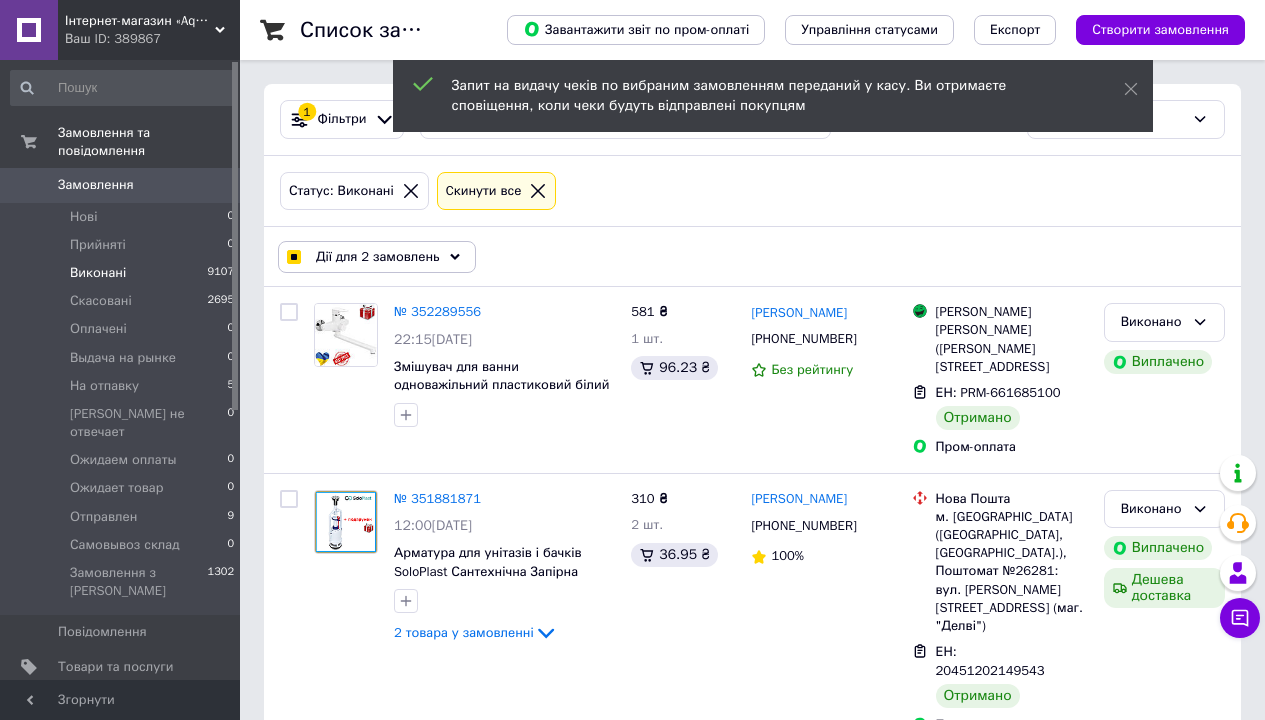 click at bounding box center (293, 257) 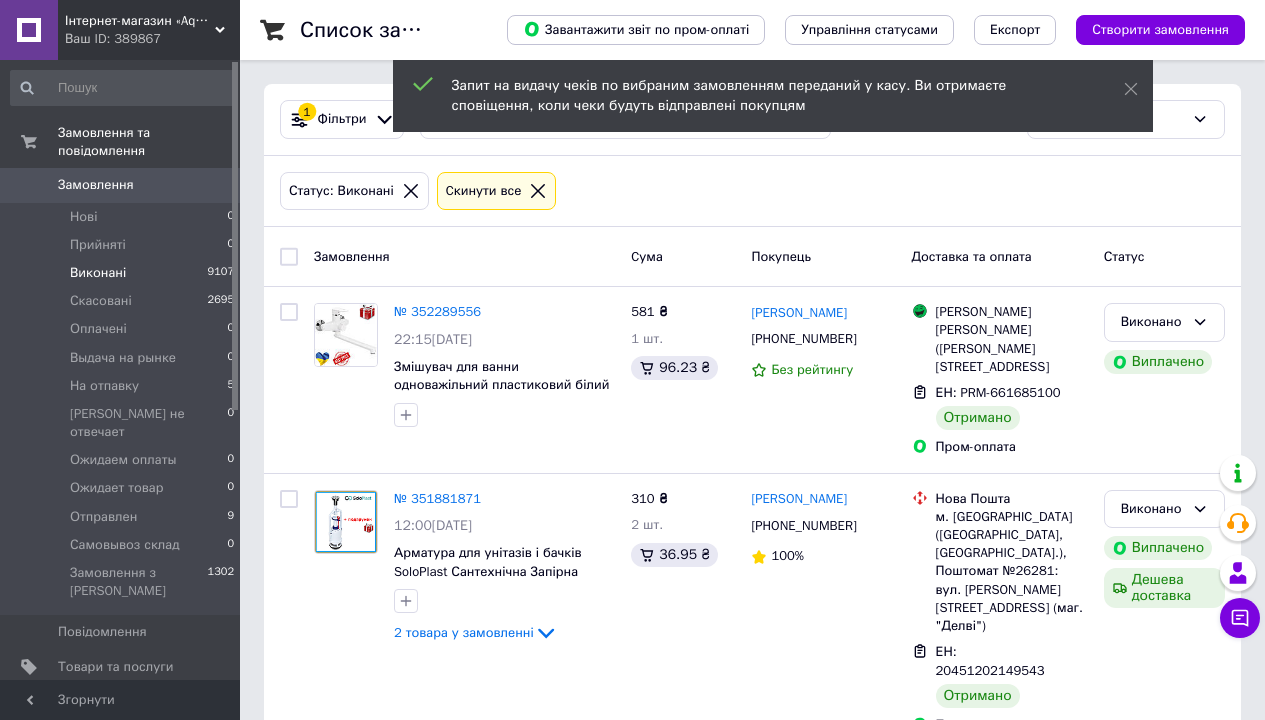 checkbox on "false" 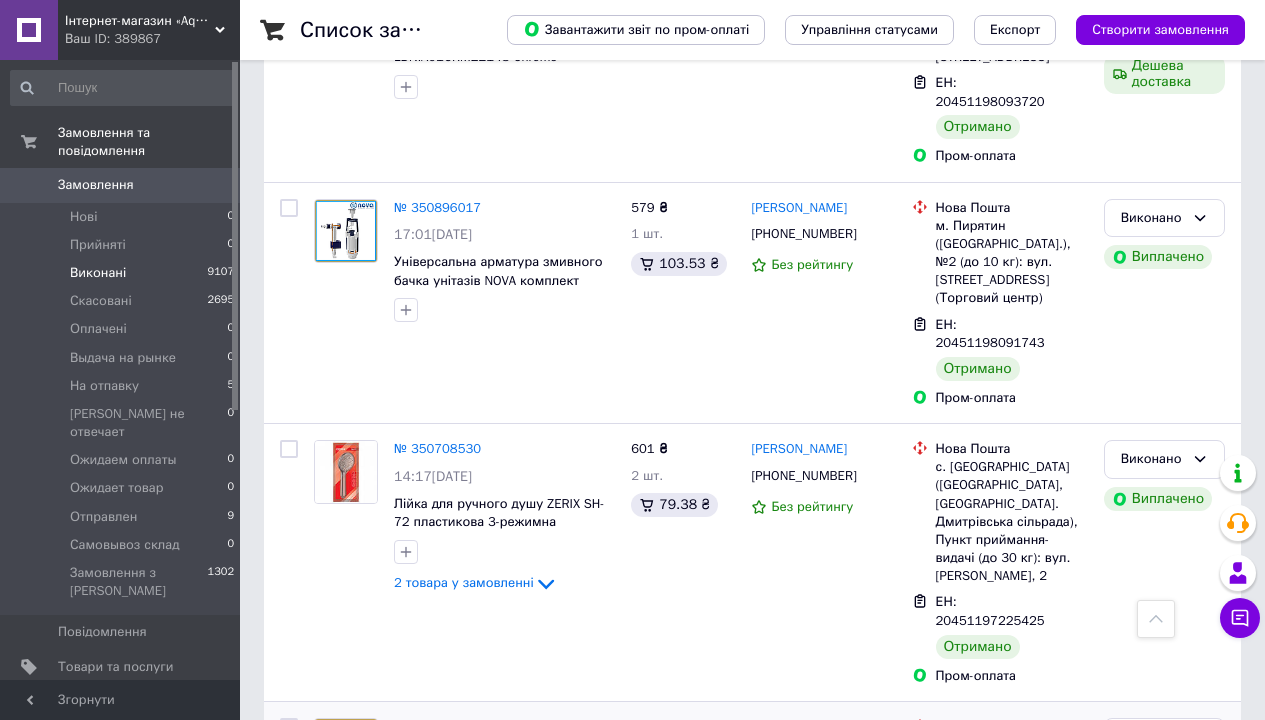 scroll, scrollTop: 2646, scrollLeft: 0, axis: vertical 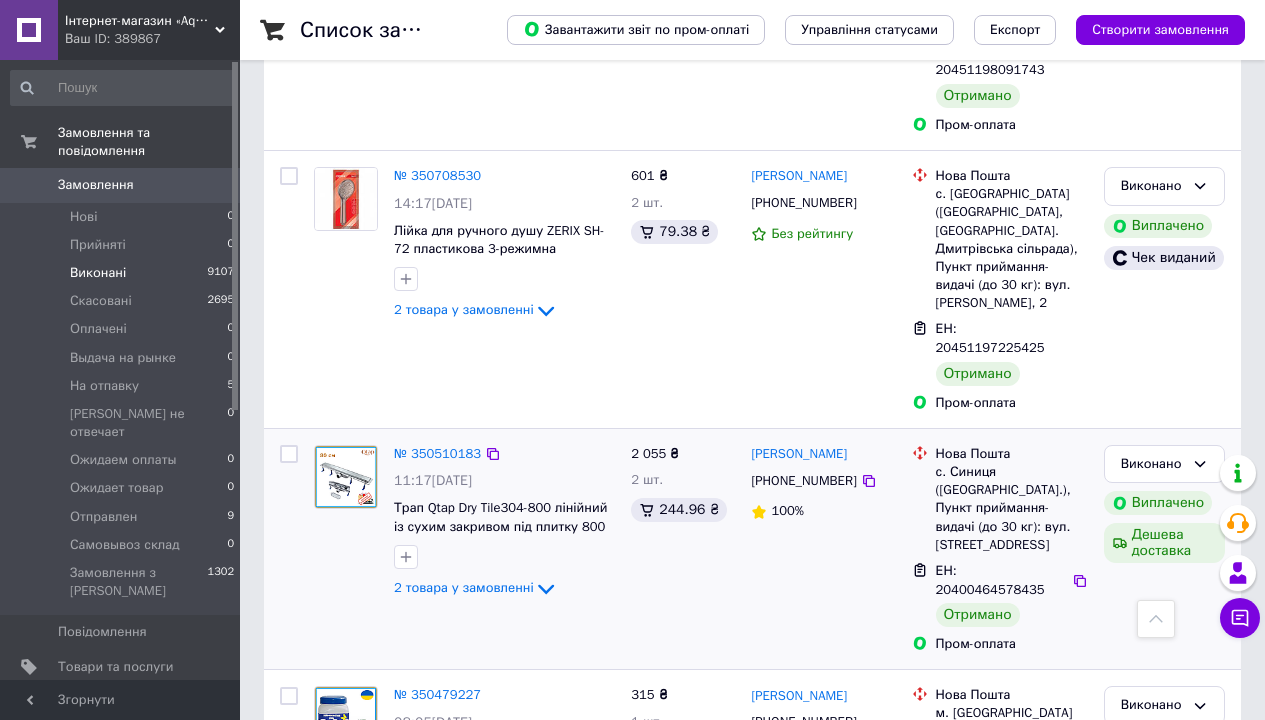 click at bounding box center (289, 454) 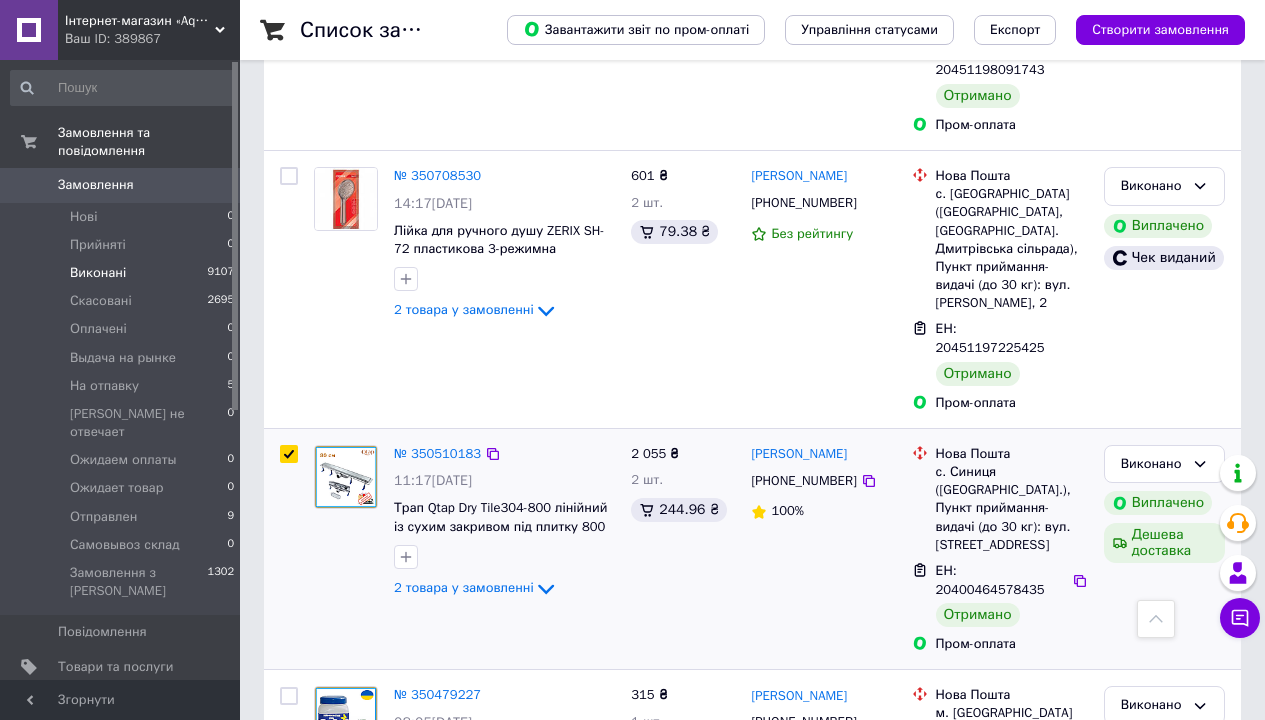 checkbox on "true" 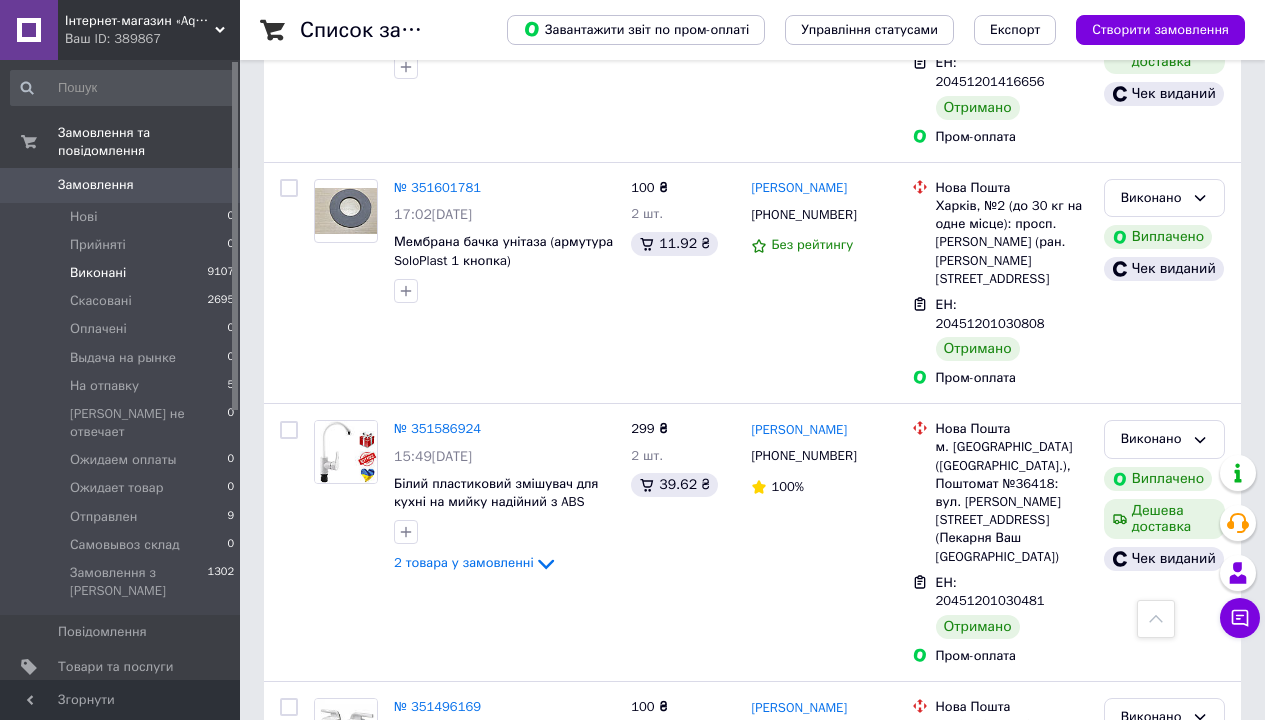 scroll, scrollTop: 0, scrollLeft: 0, axis: both 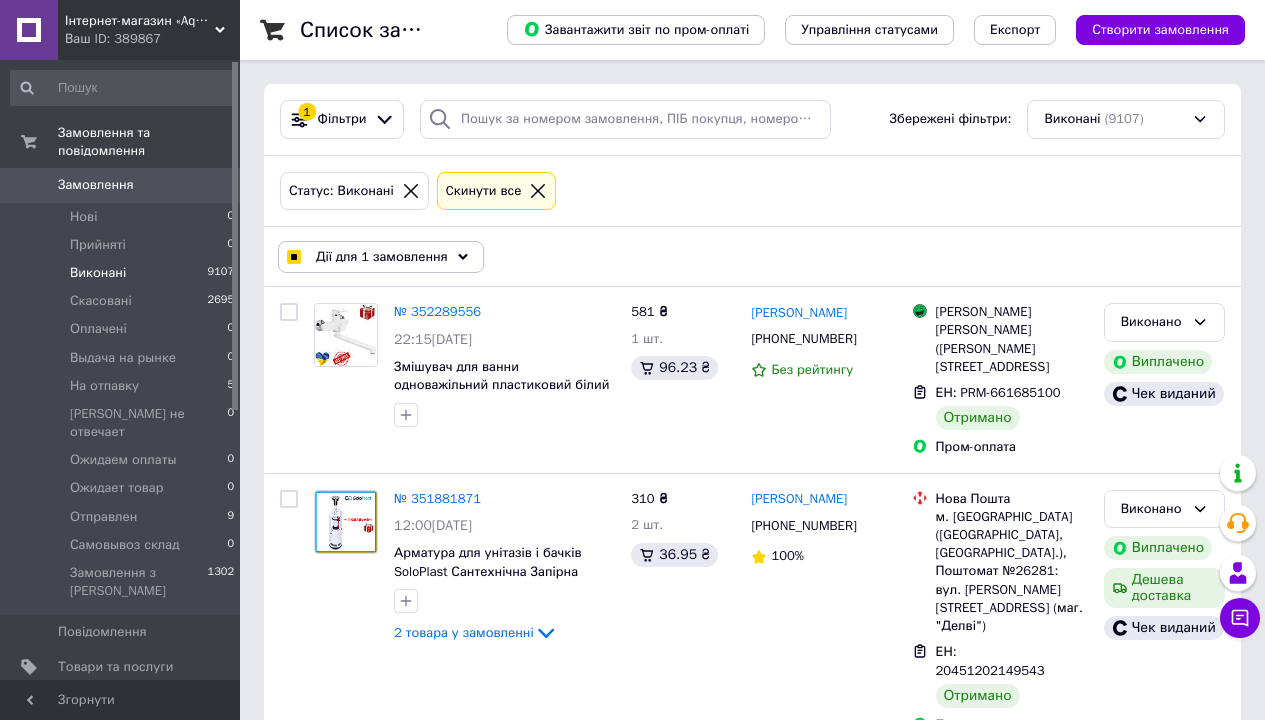 click 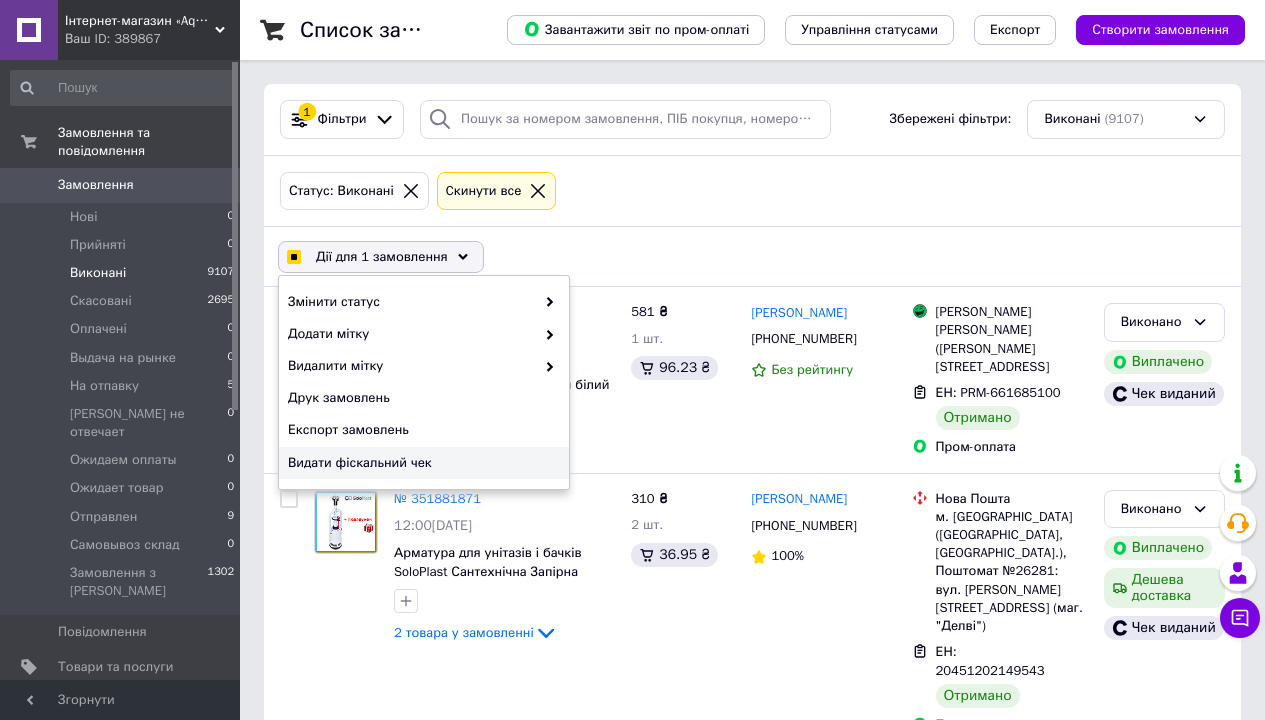 click on "Видати фіскальний чек" at bounding box center (421, 463) 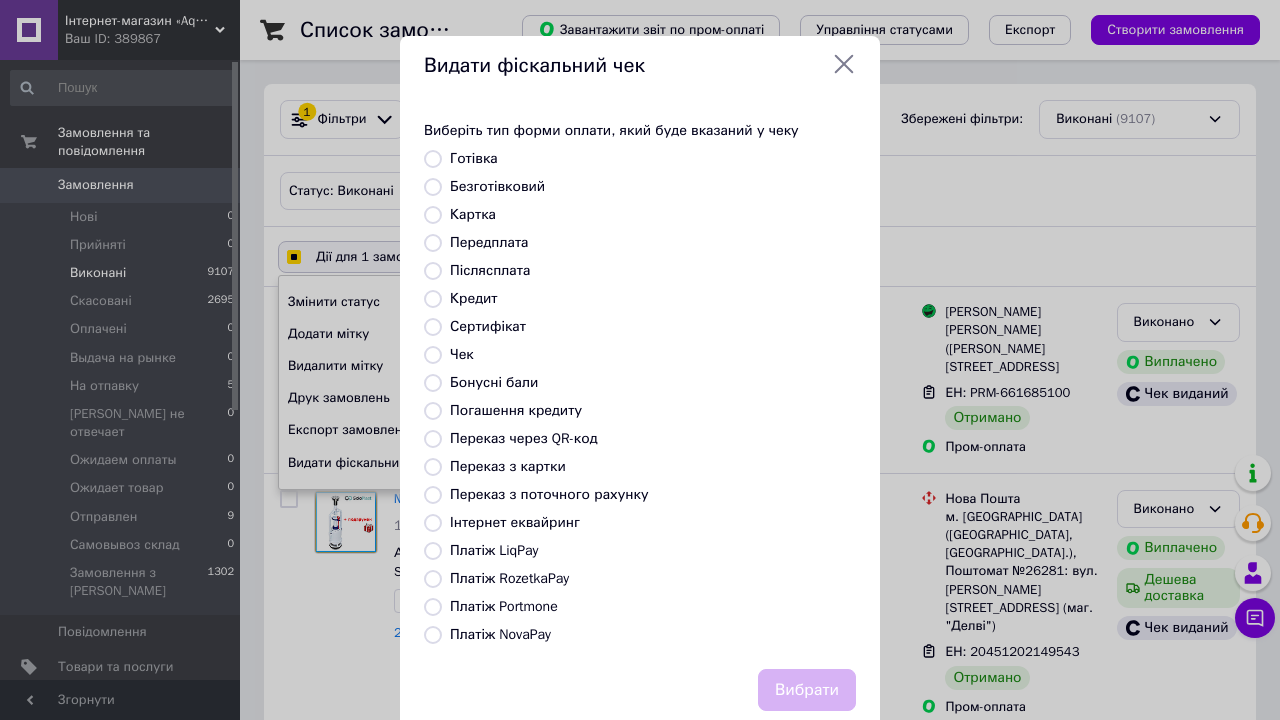 click on "Платіж RozetkaPay" at bounding box center (509, 578) 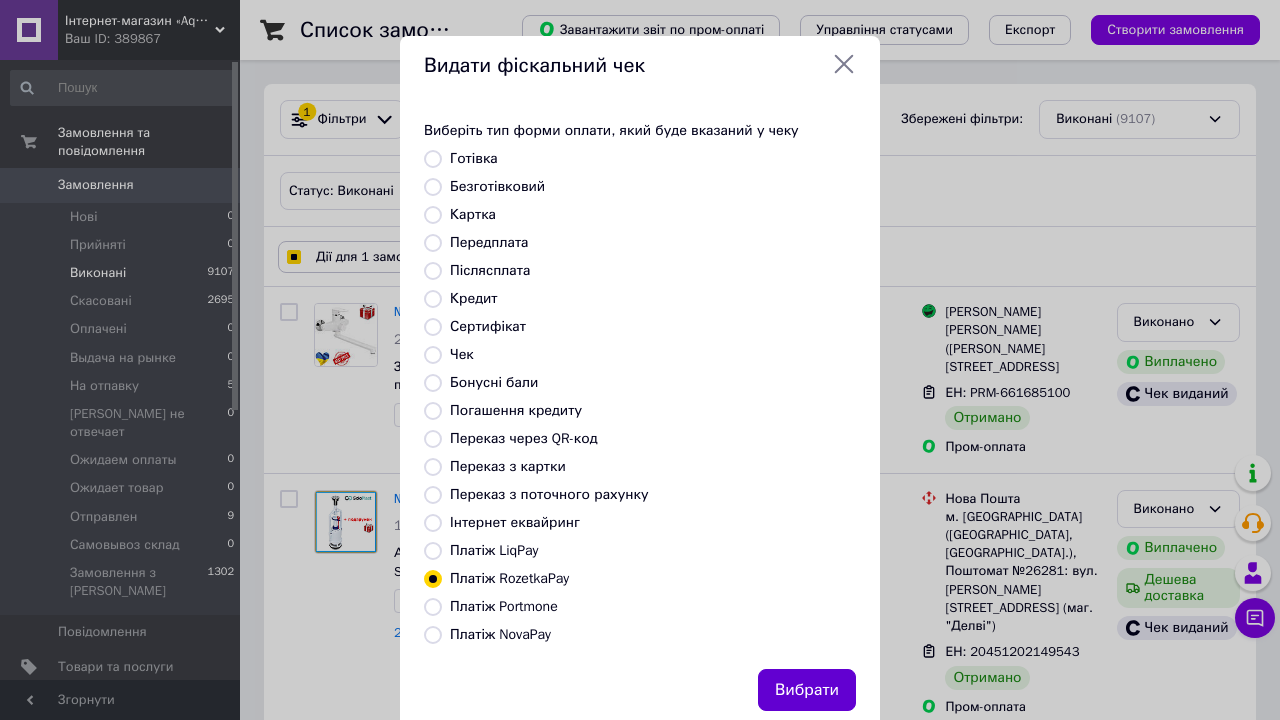 click on "Вибрати" at bounding box center [807, 690] 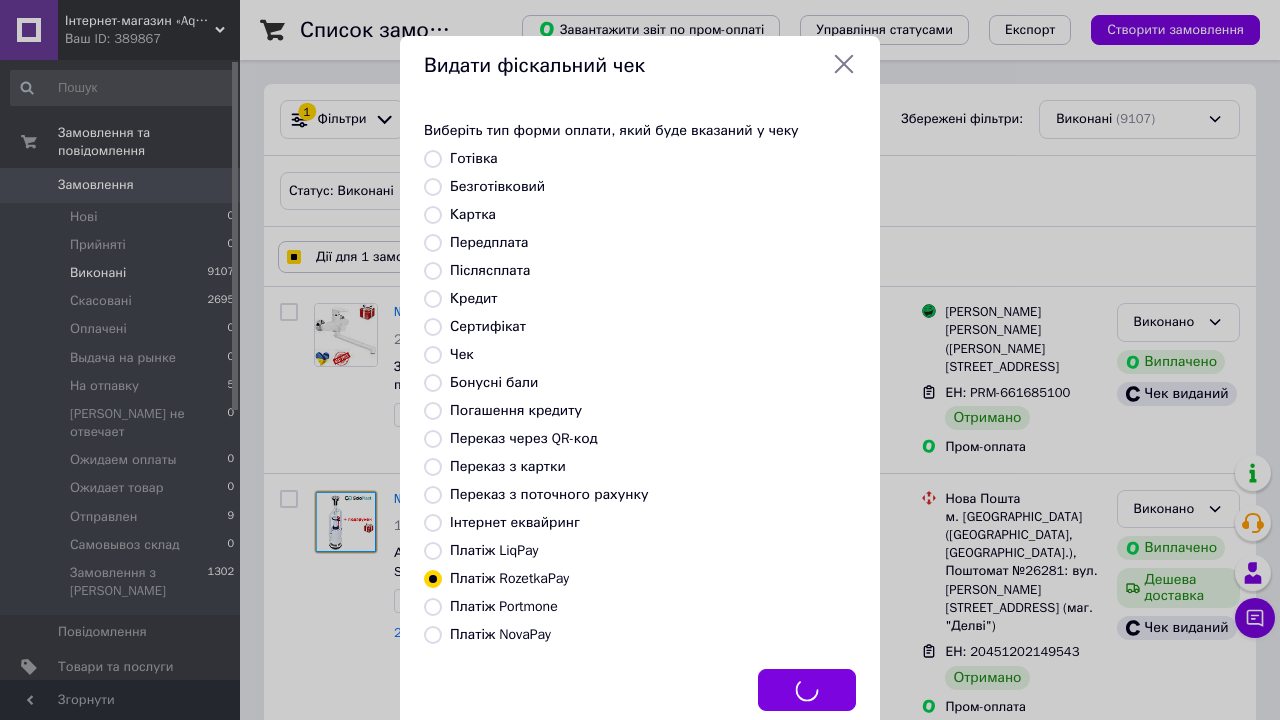 checkbox on "true" 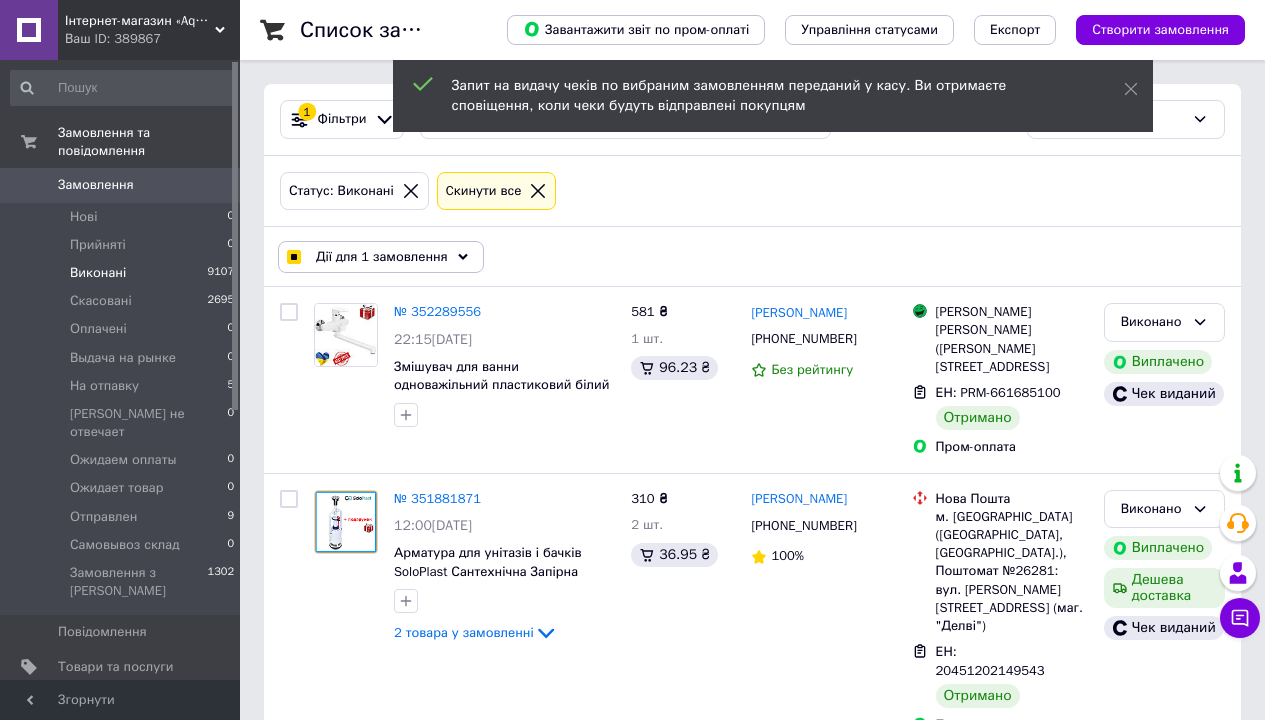 click at bounding box center [293, 257] 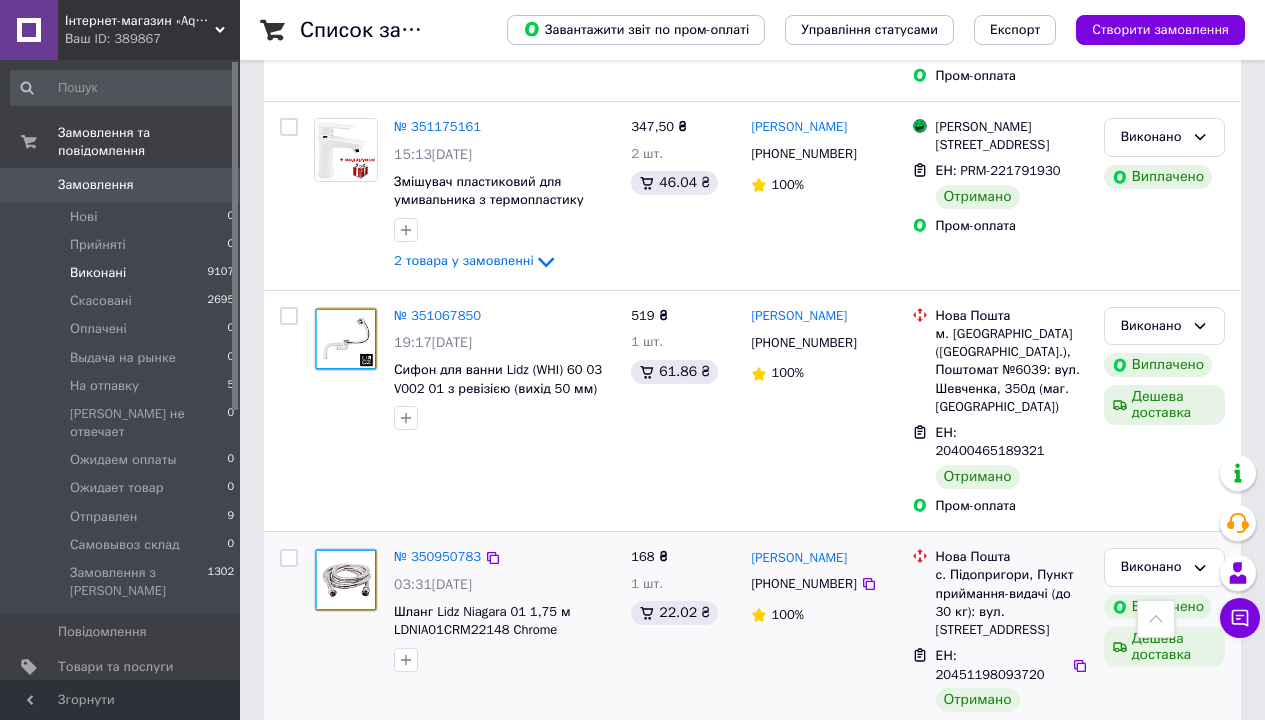 scroll, scrollTop: 1871, scrollLeft: 0, axis: vertical 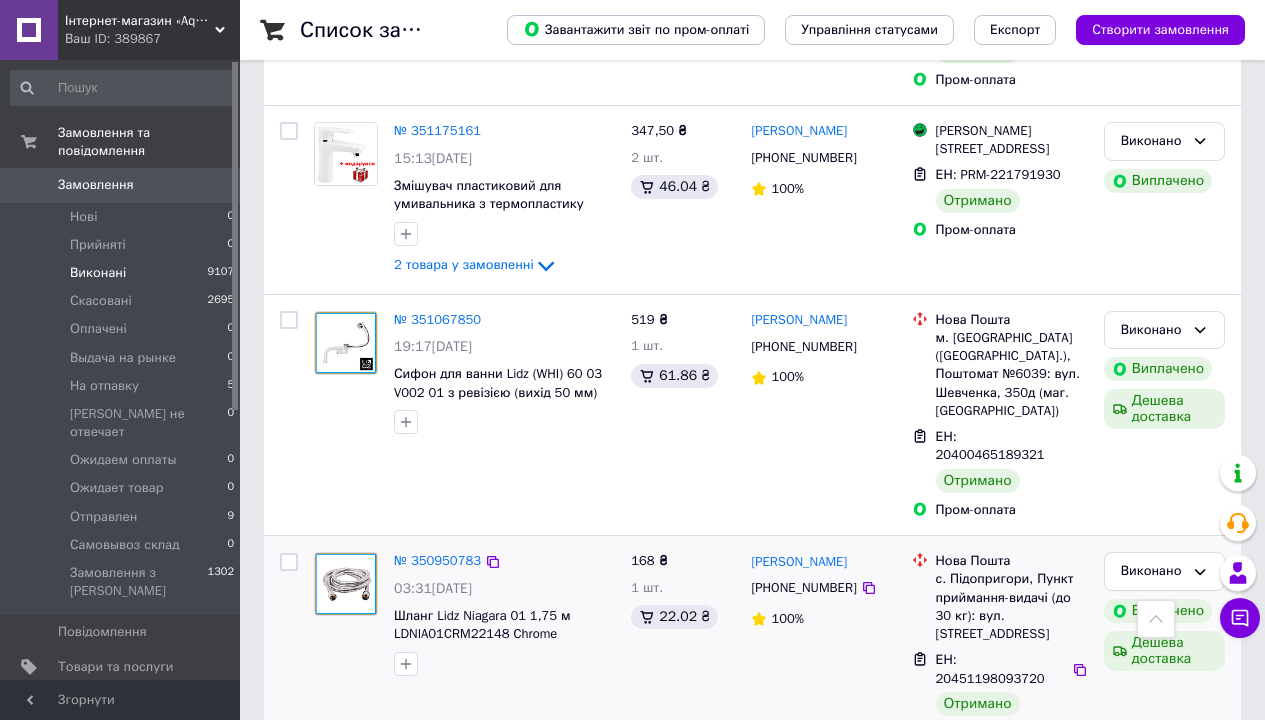 click at bounding box center [289, 562] 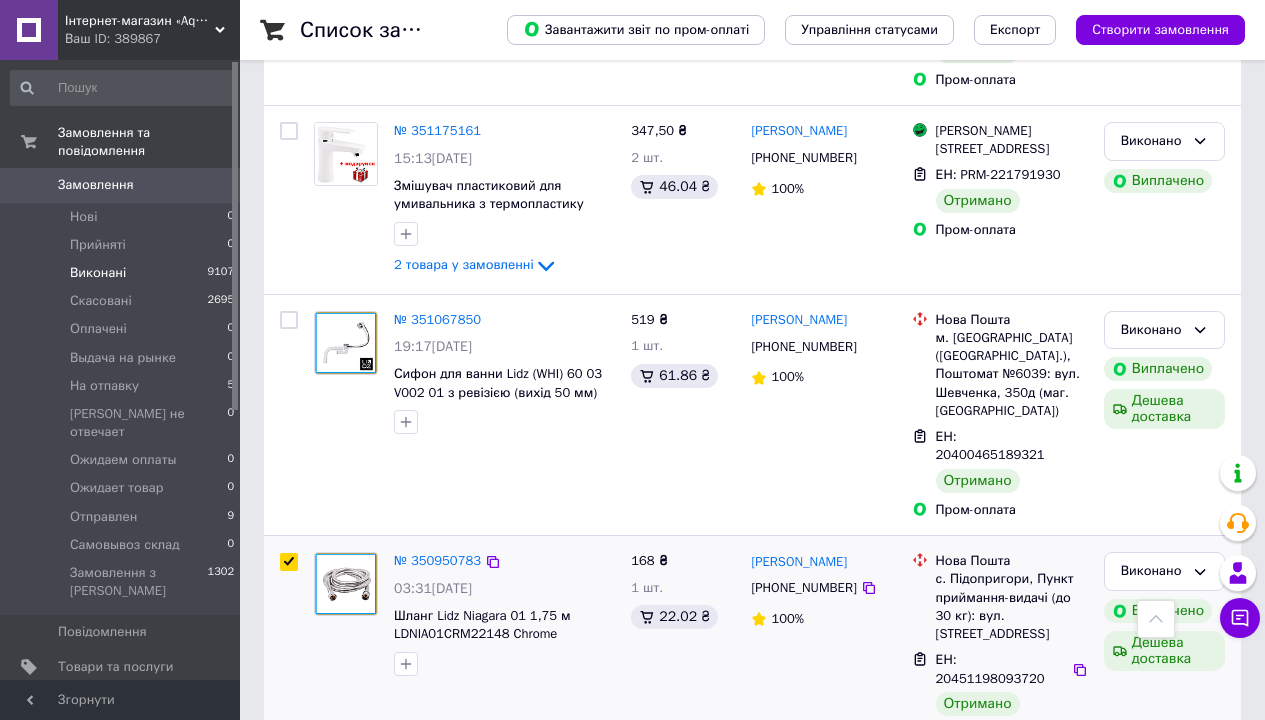 checkbox on "true" 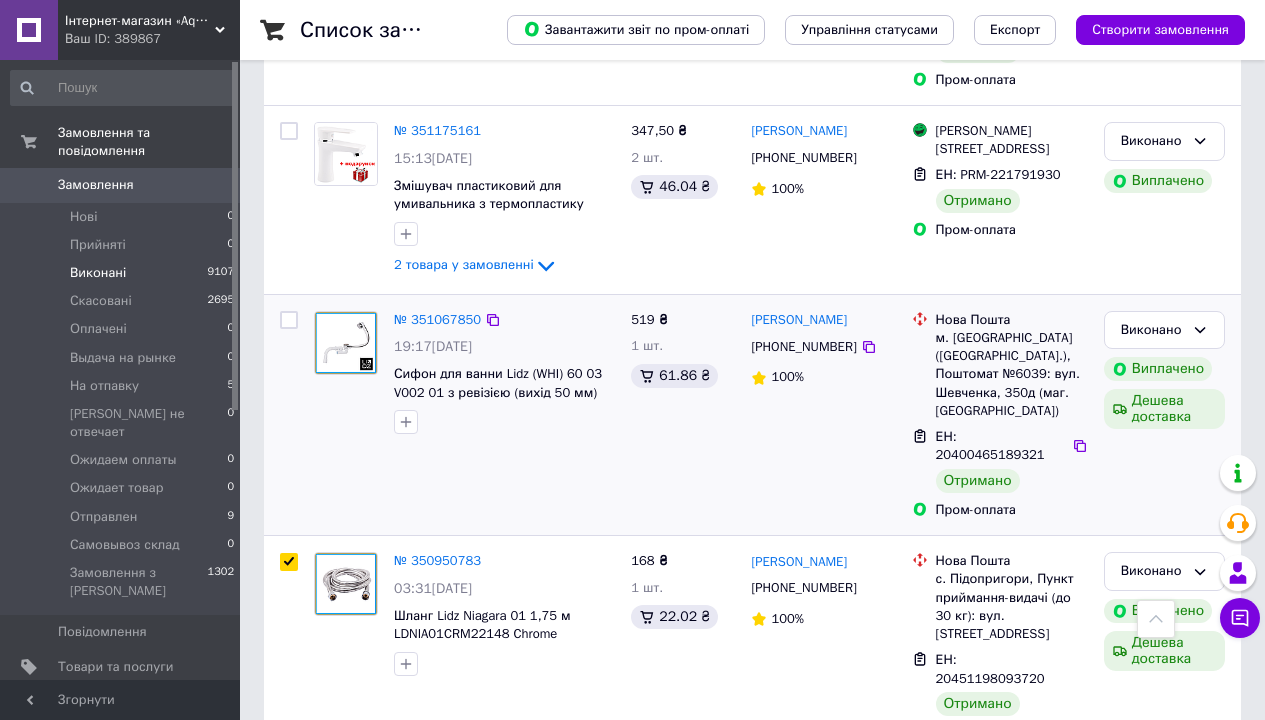 click at bounding box center [289, 320] 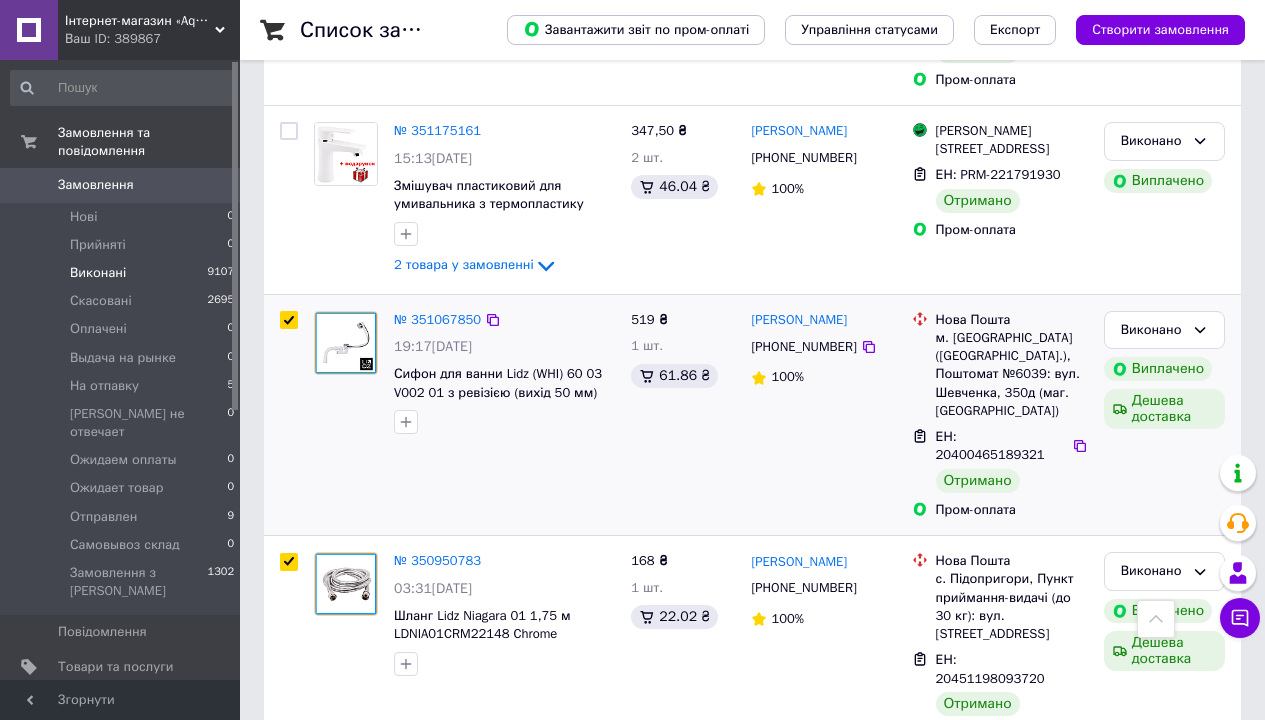 checkbox on "true" 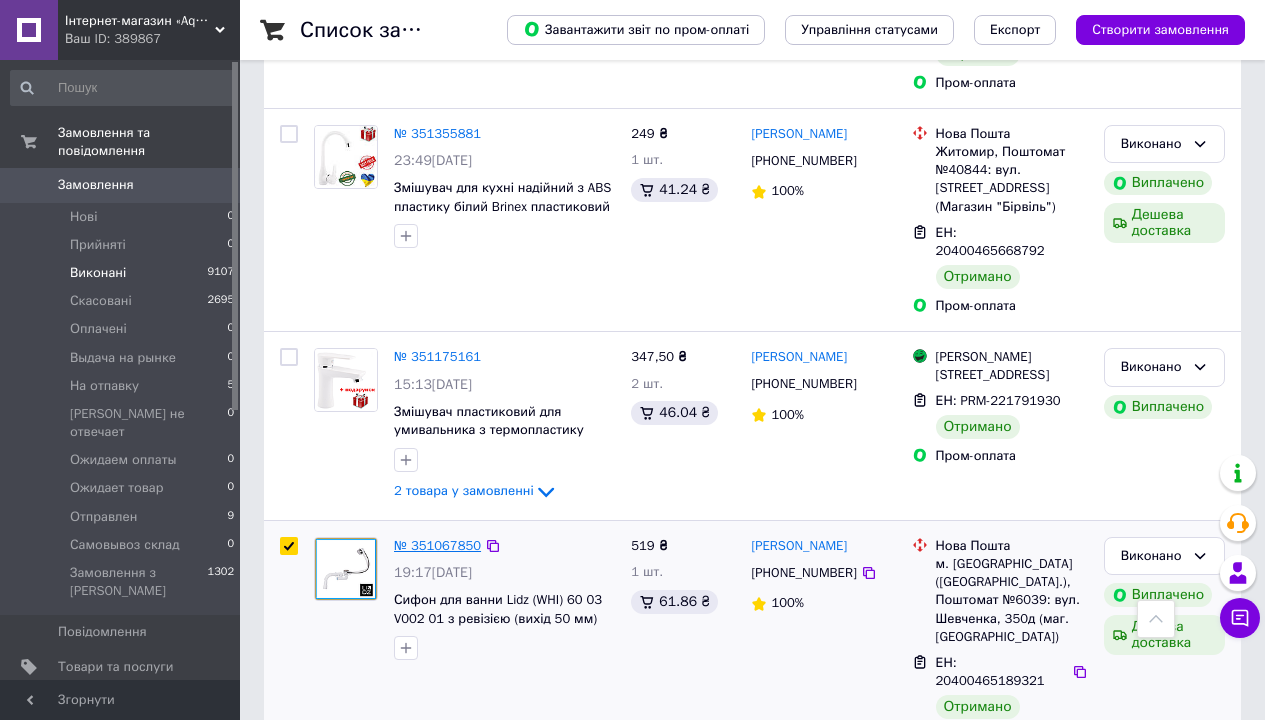 scroll, scrollTop: 1598, scrollLeft: 0, axis: vertical 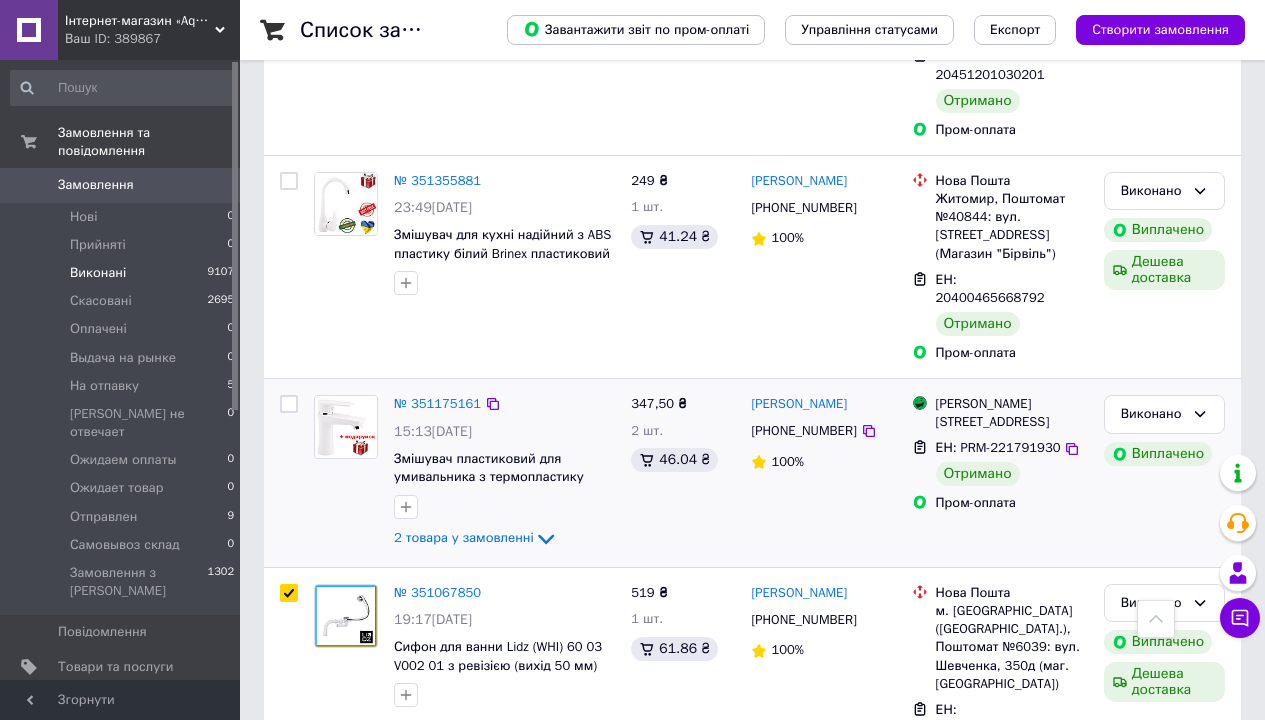 click at bounding box center [289, 404] 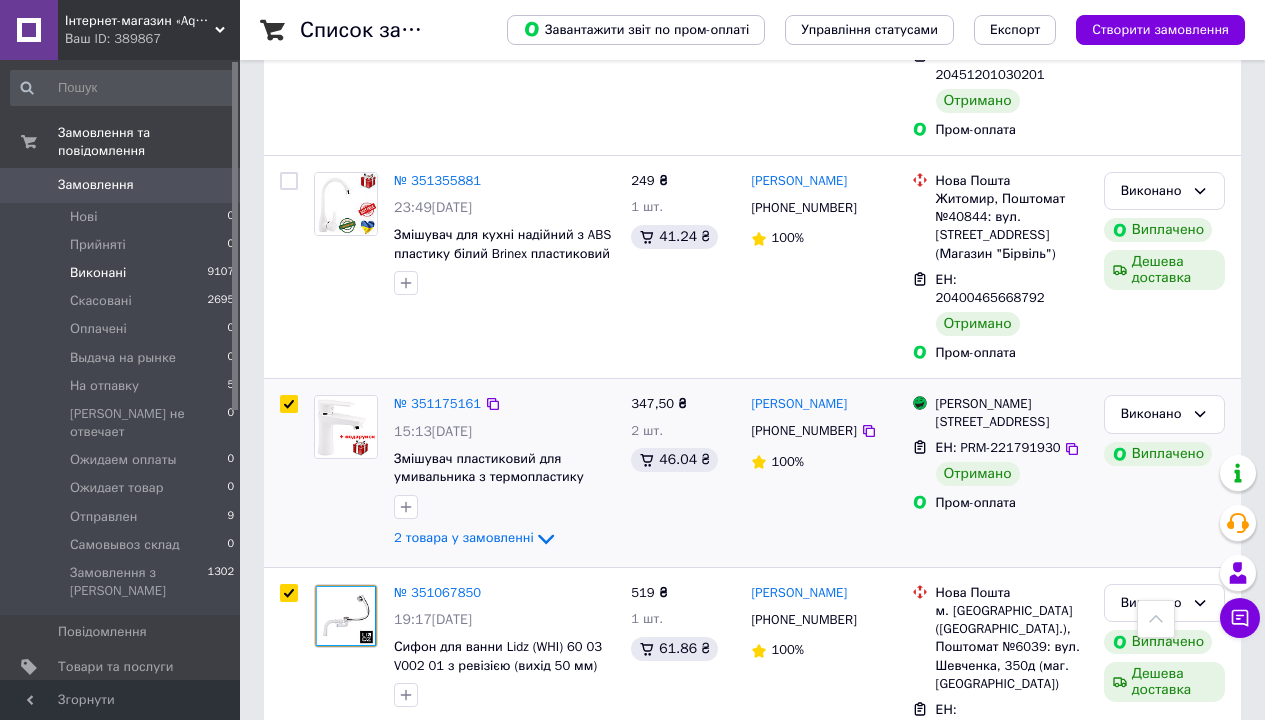 checkbox on "true" 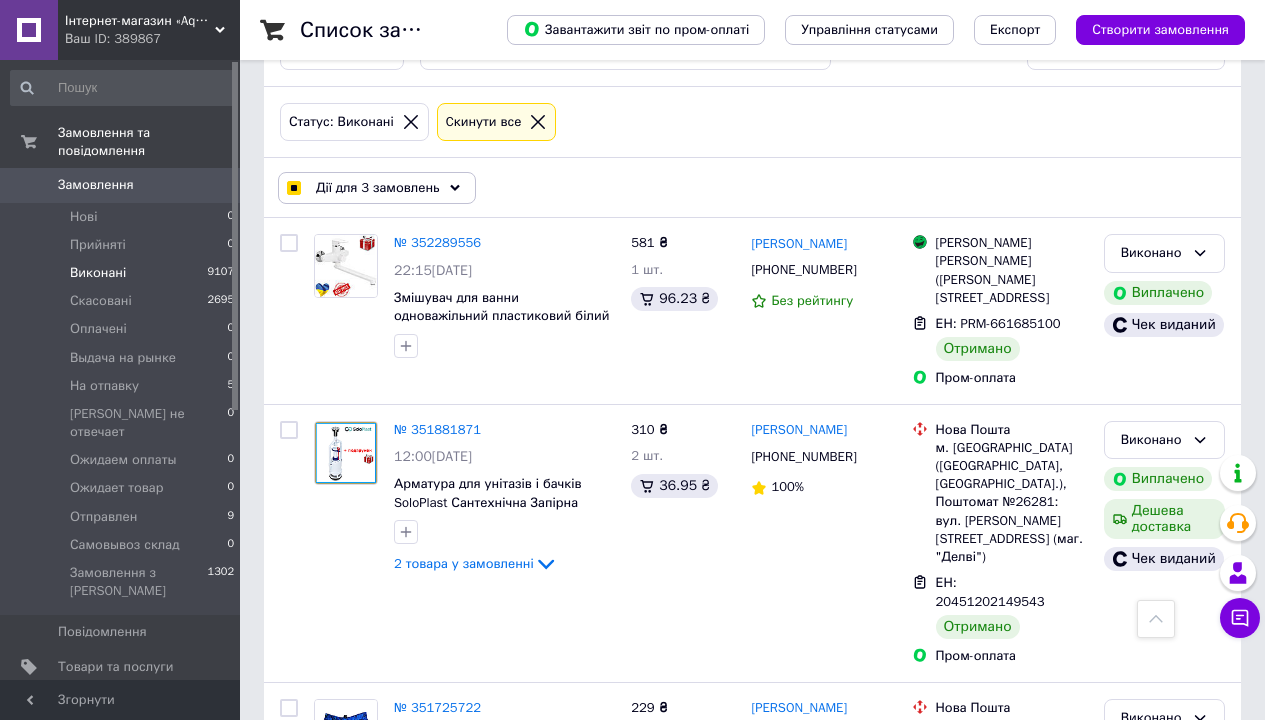 scroll, scrollTop: 0, scrollLeft: 0, axis: both 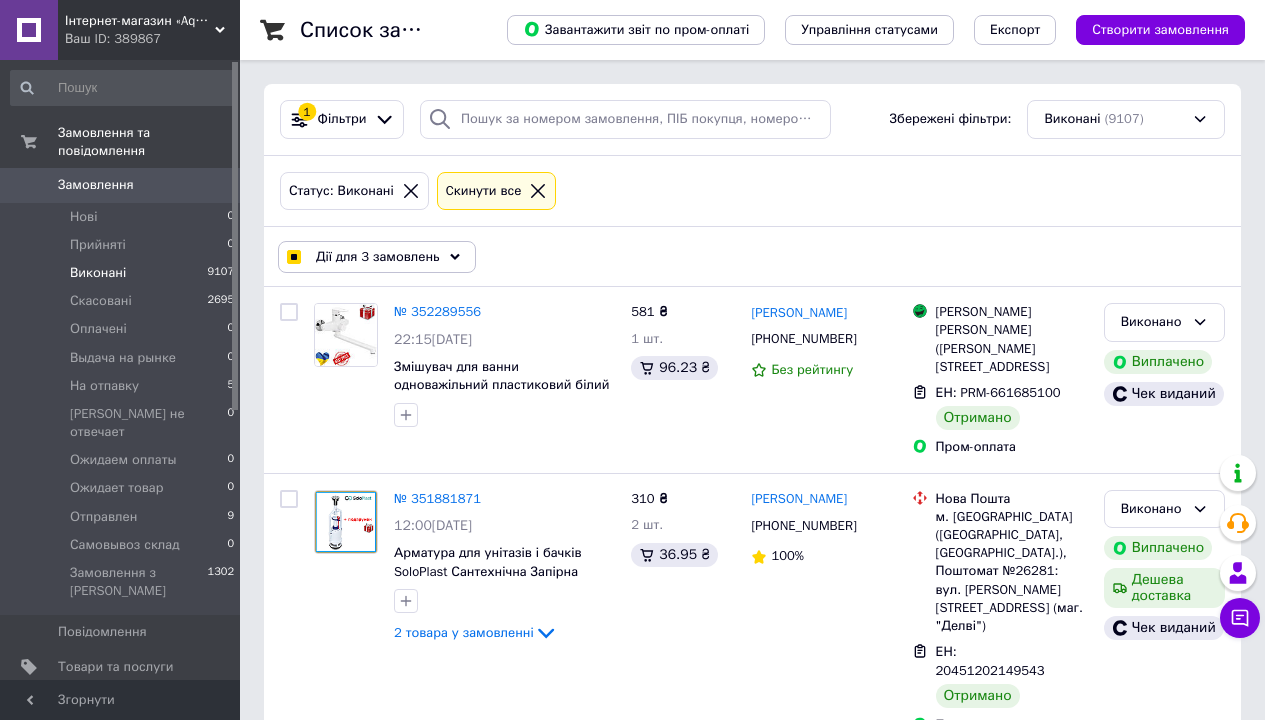 click on "Дії для 3 замовлень" at bounding box center (377, 257) 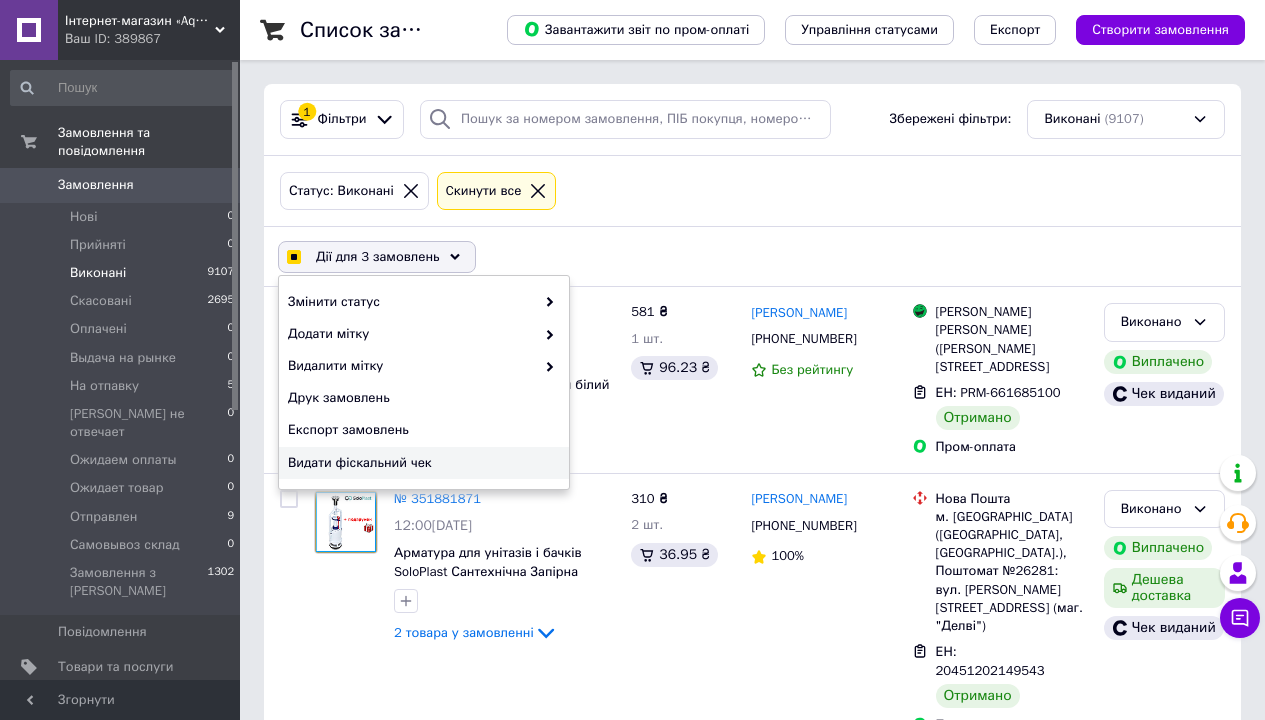 click on "Видати фіскальний чек" at bounding box center (421, 463) 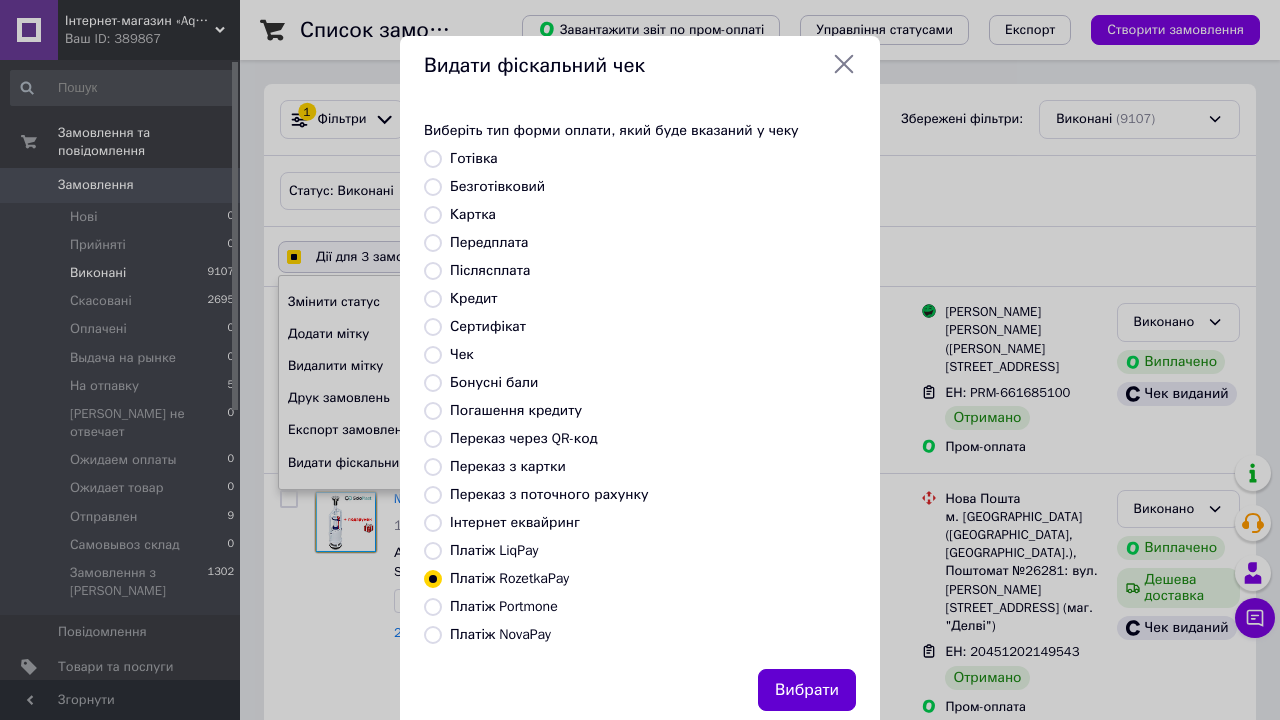 click on "Вибрати" at bounding box center [807, 690] 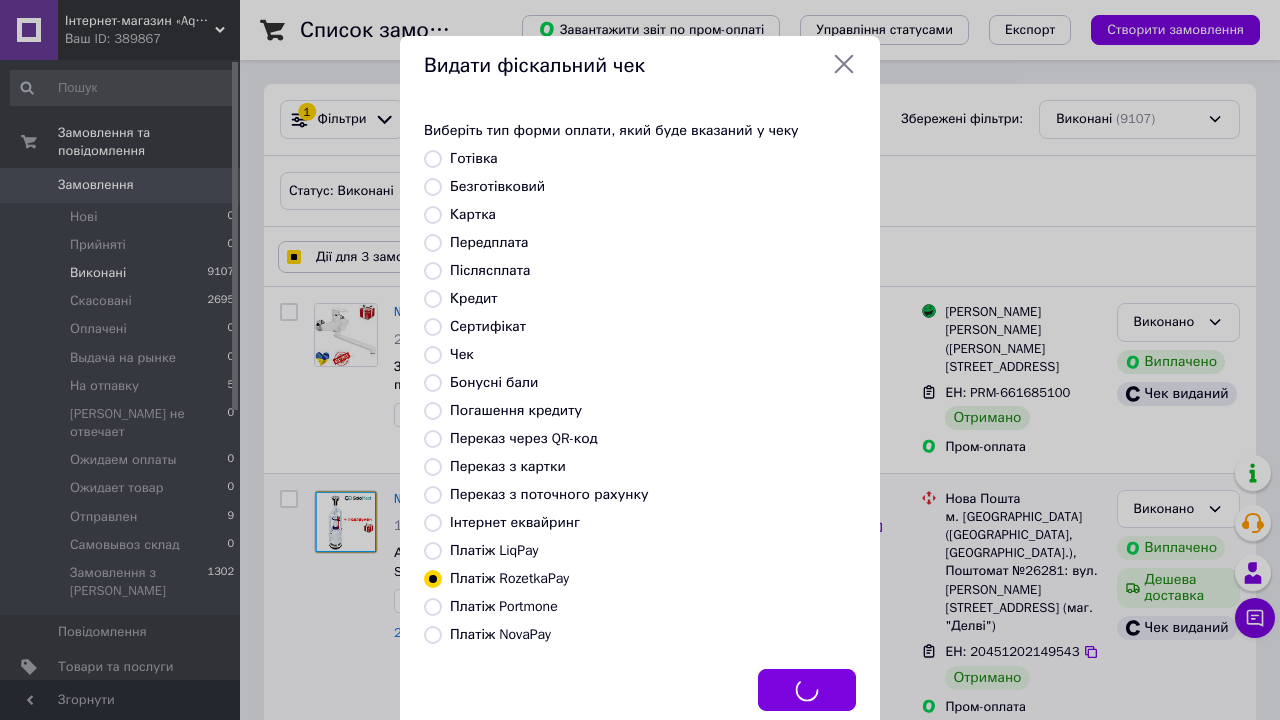 checkbox on "true" 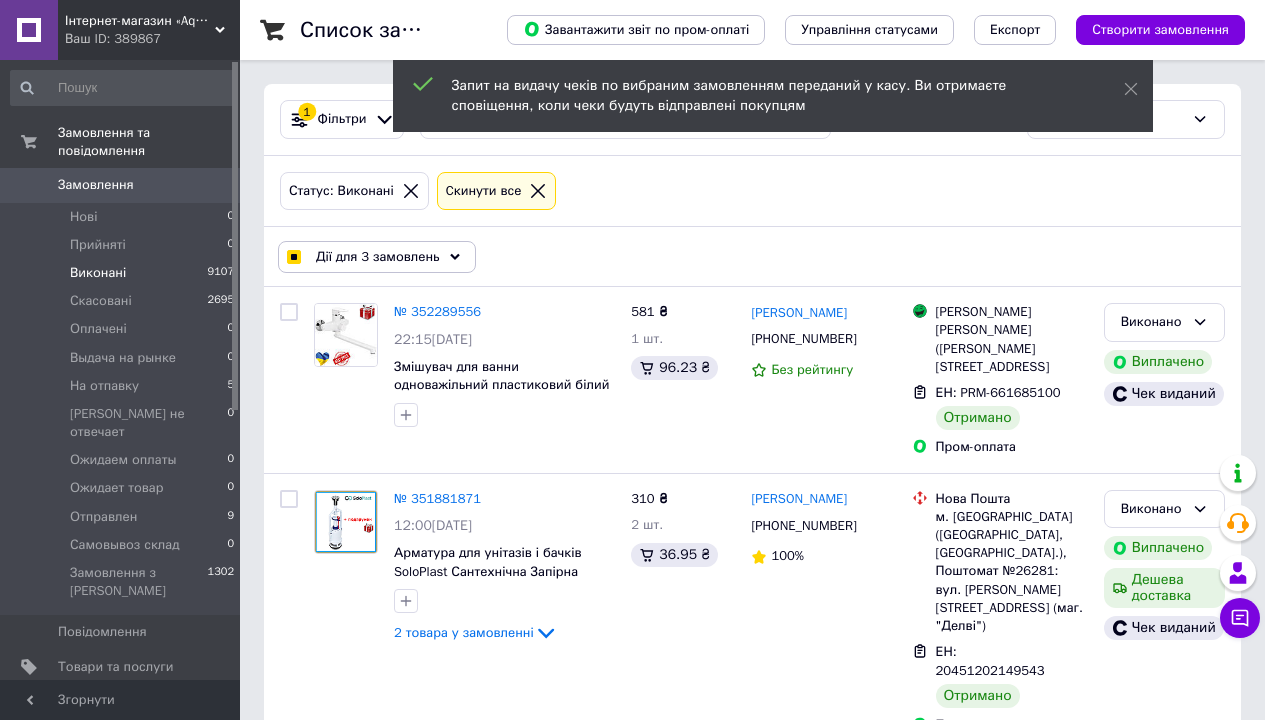 click at bounding box center (293, 257) 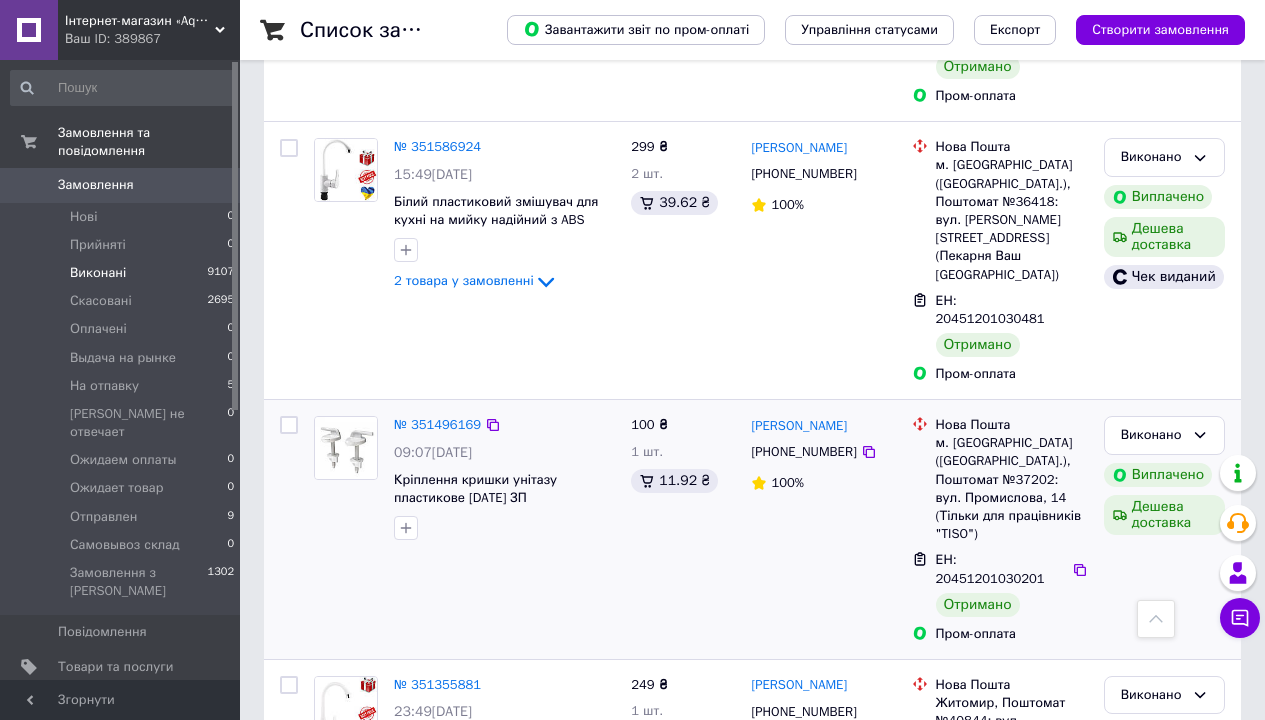 scroll, scrollTop: 1098, scrollLeft: 0, axis: vertical 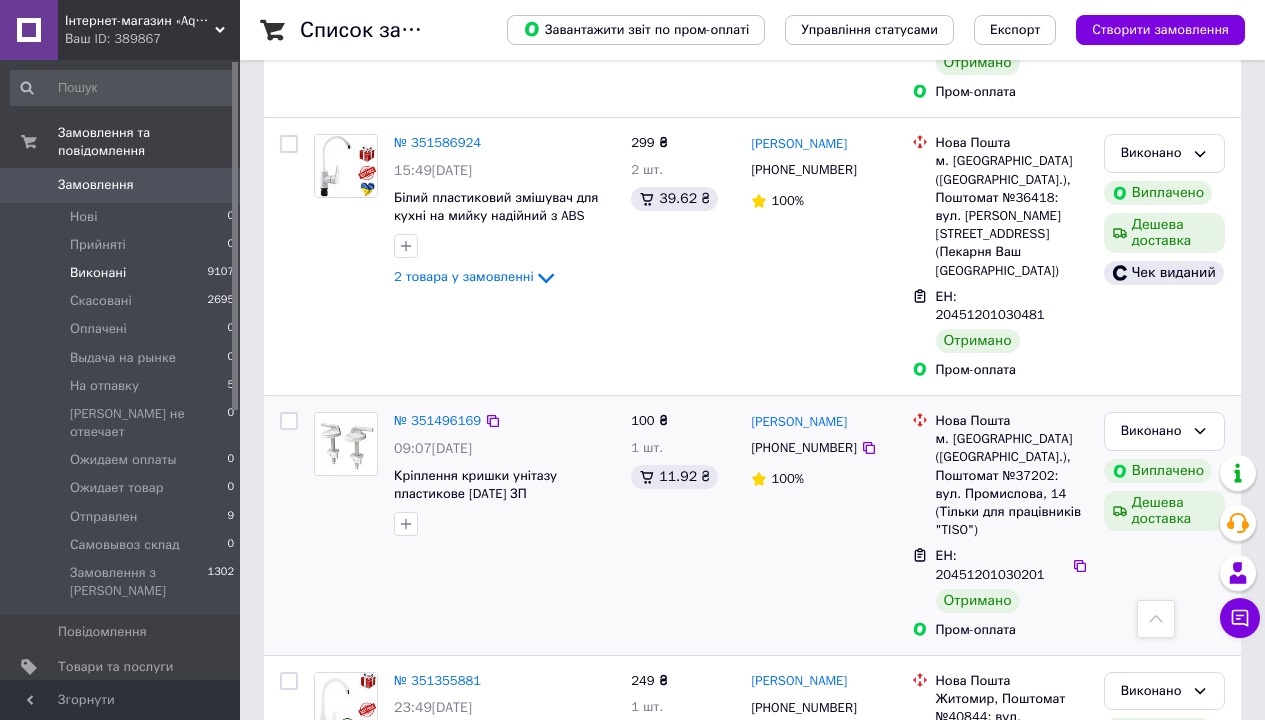 click at bounding box center (289, 421) 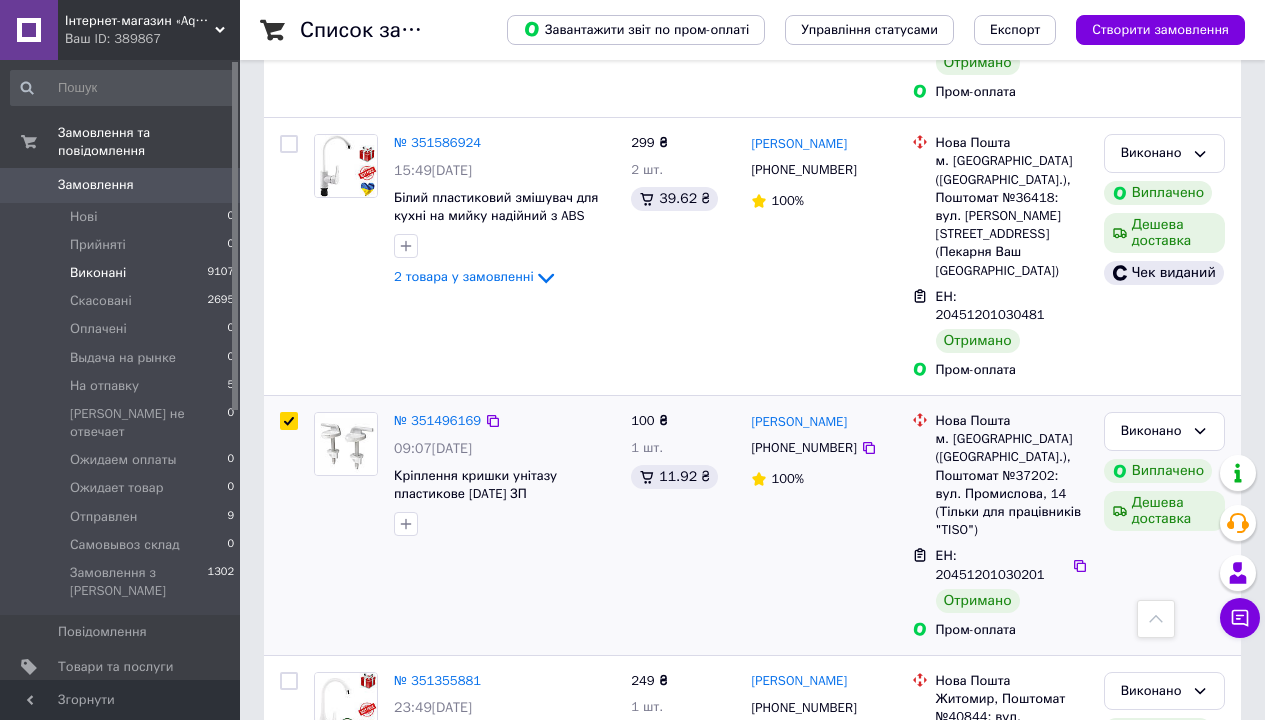 checkbox on "true" 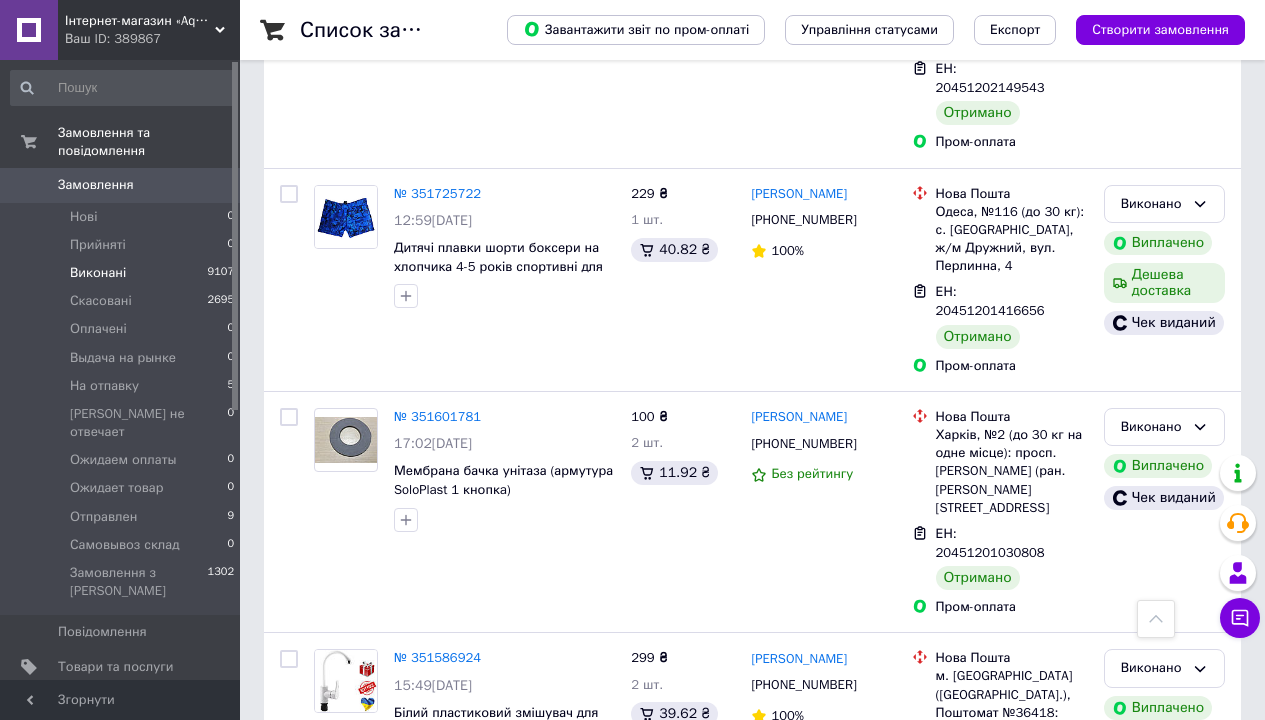 scroll, scrollTop: 0, scrollLeft: 0, axis: both 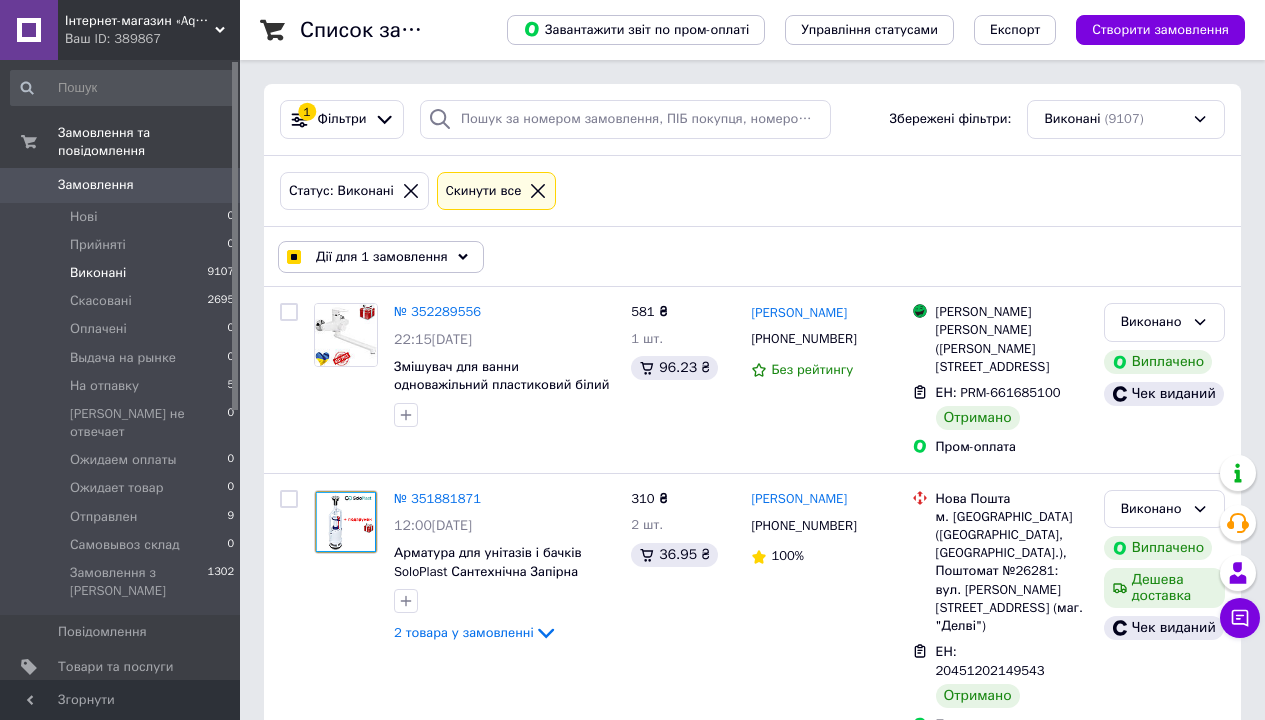 click 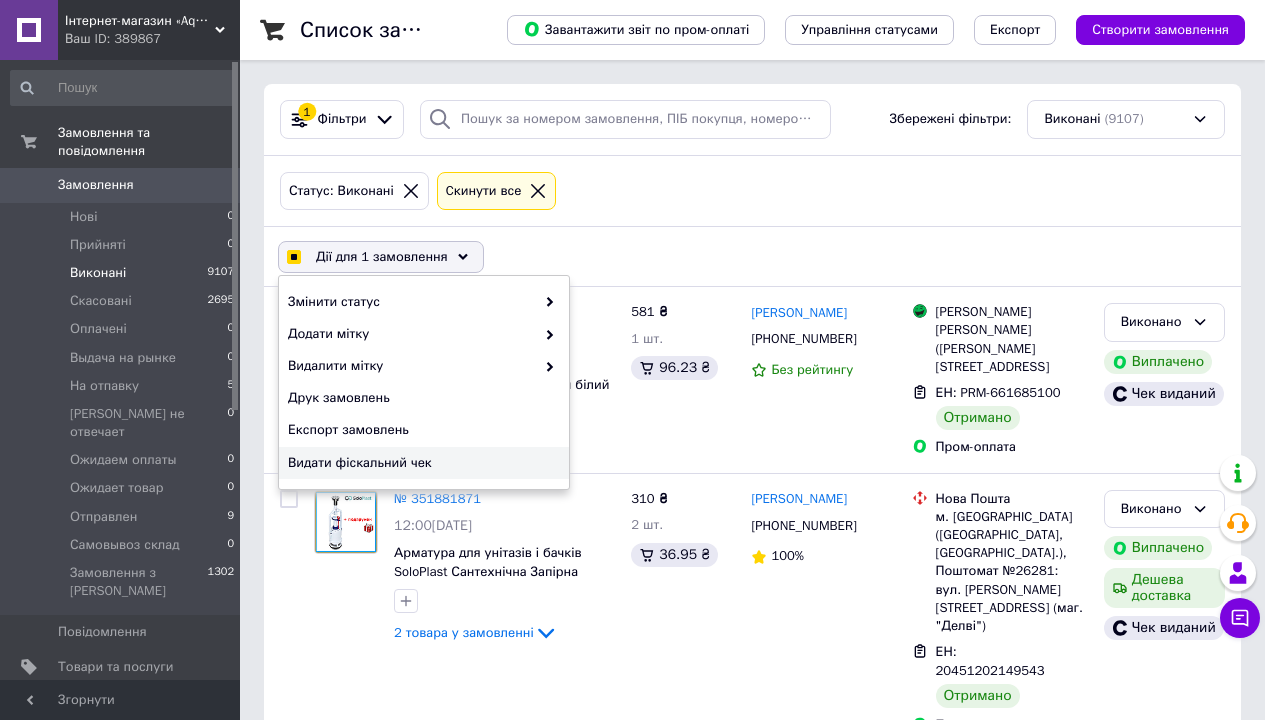 click on "Видати фіскальний чек" at bounding box center (421, 463) 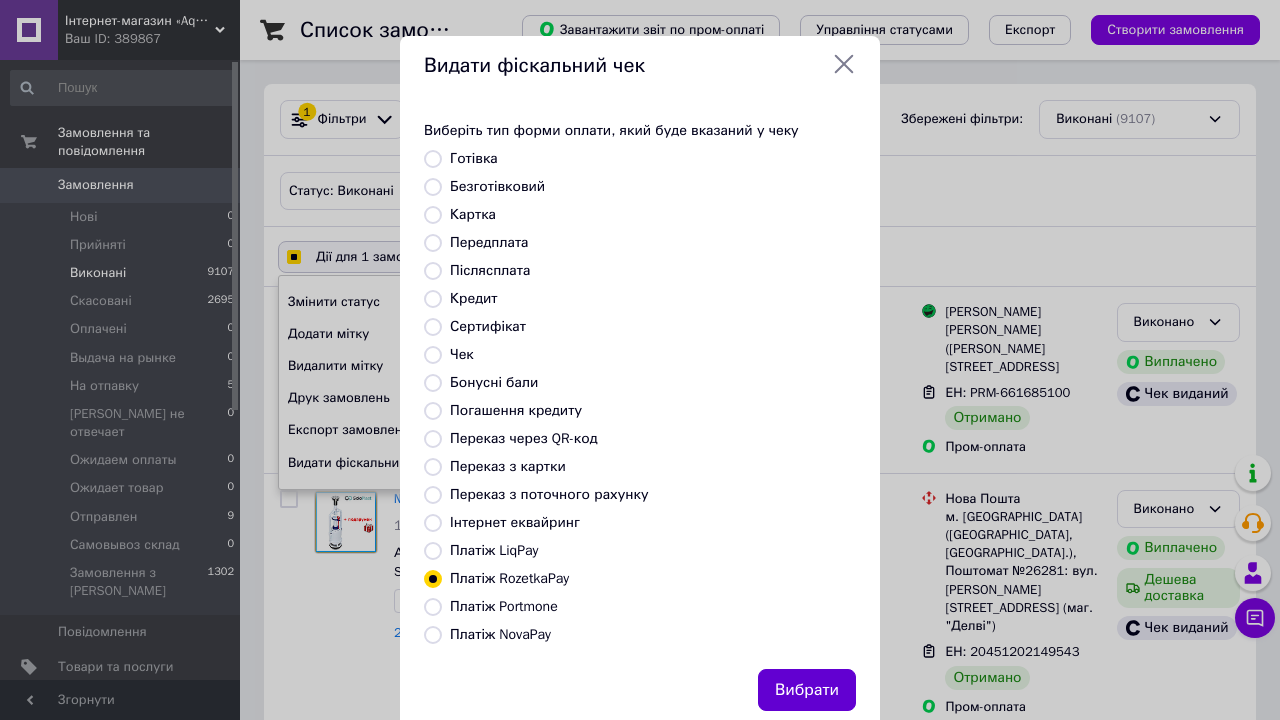 click on "Вибрати" at bounding box center [807, 690] 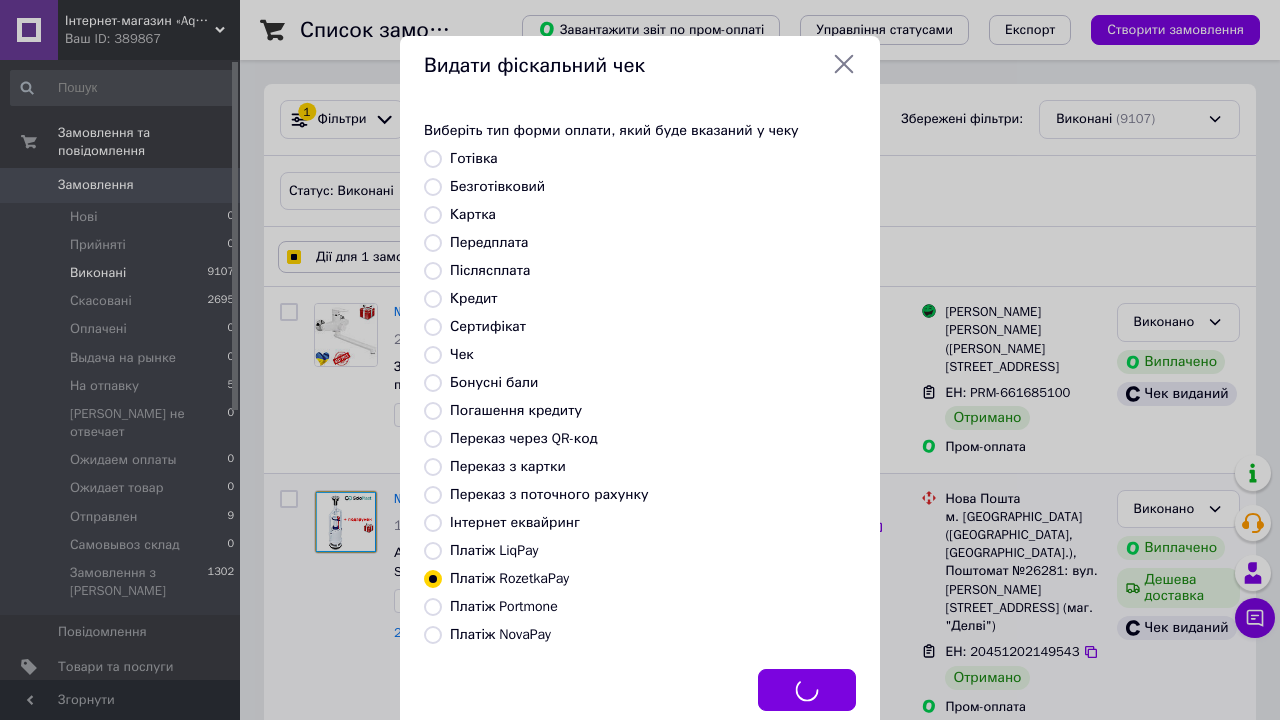 checkbox on "true" 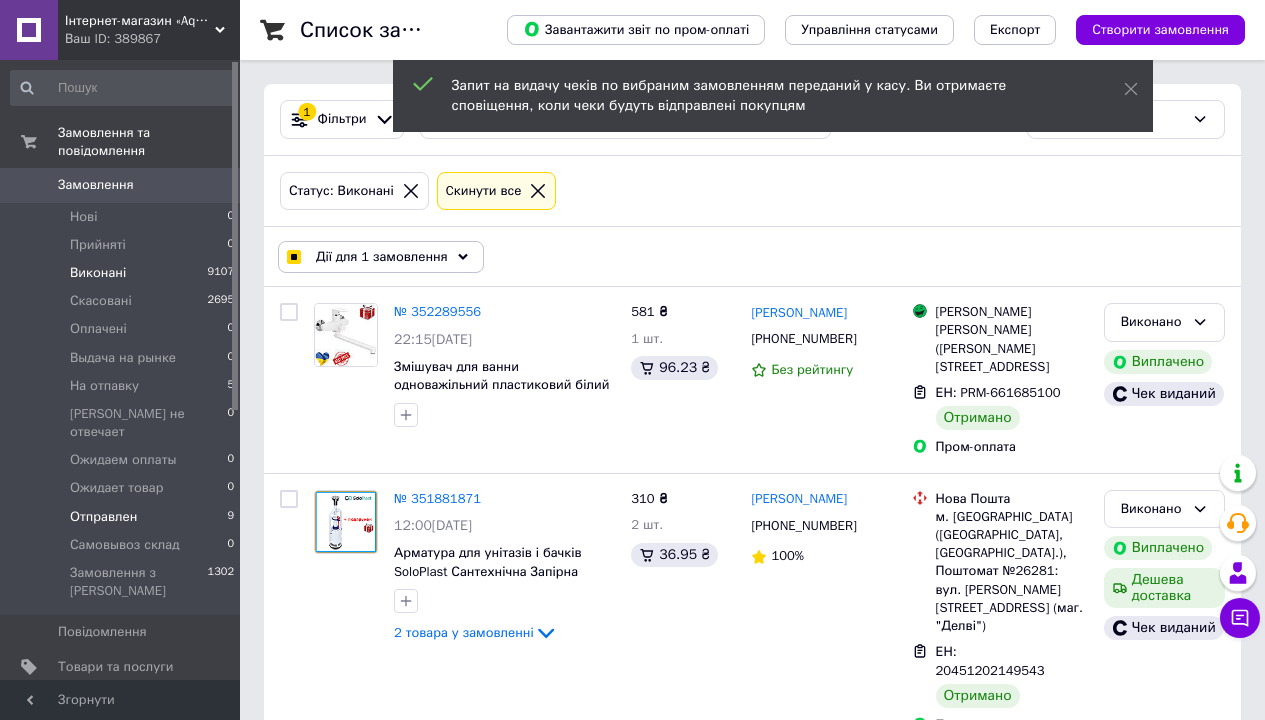 click on "Отправлен" at bounding box center [103, 517] 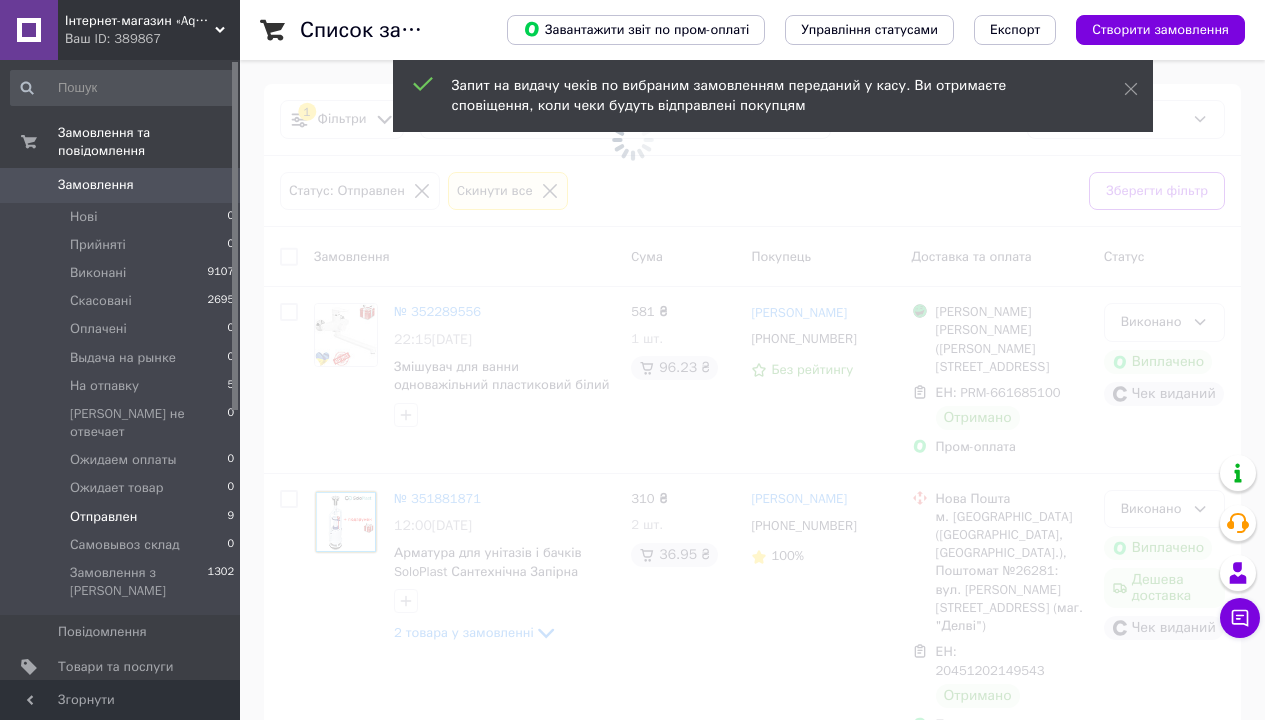 checkbox on "false" 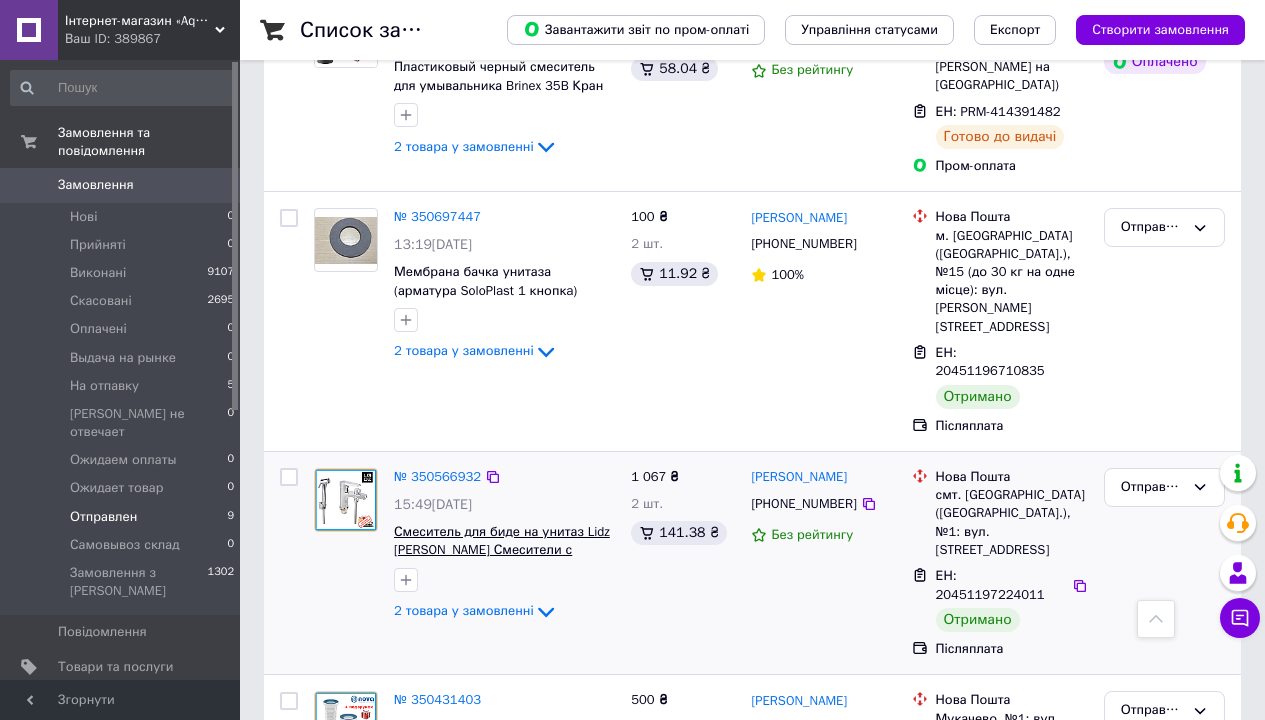 scroll, scrollTop: 1400, scrollLeft: 0, axis: vertical 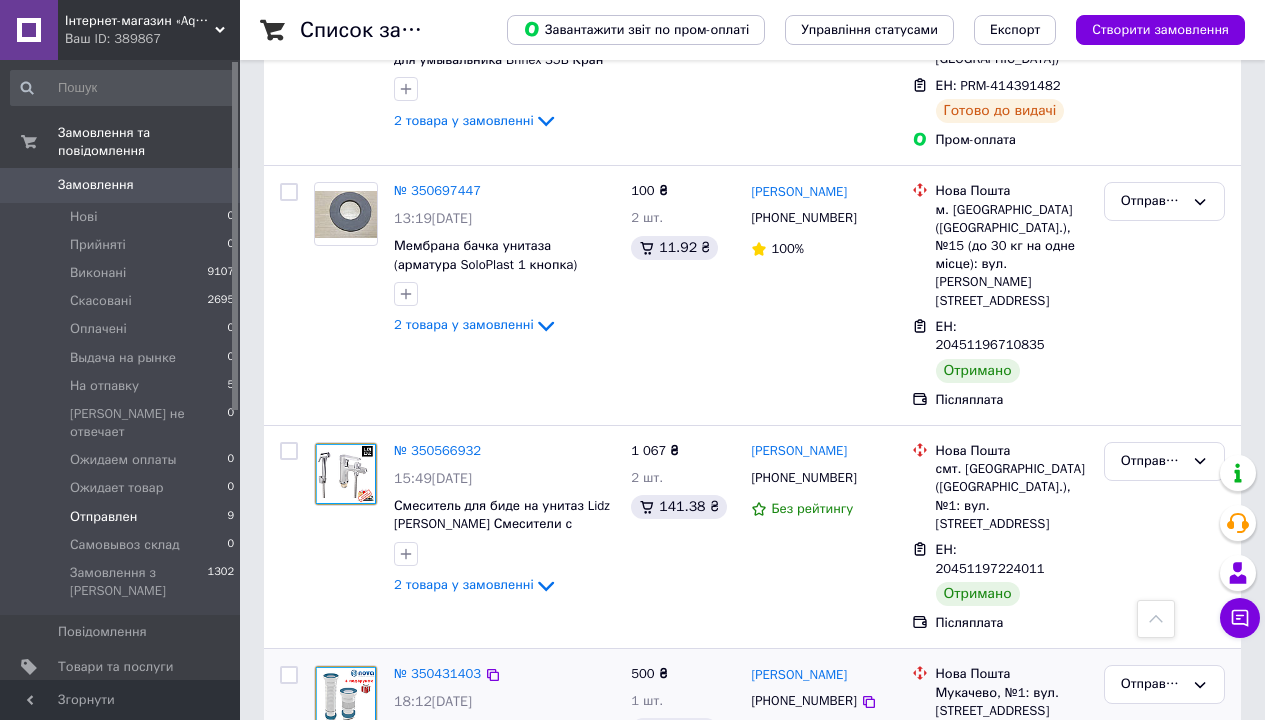 click at bounding box center (289, 675) 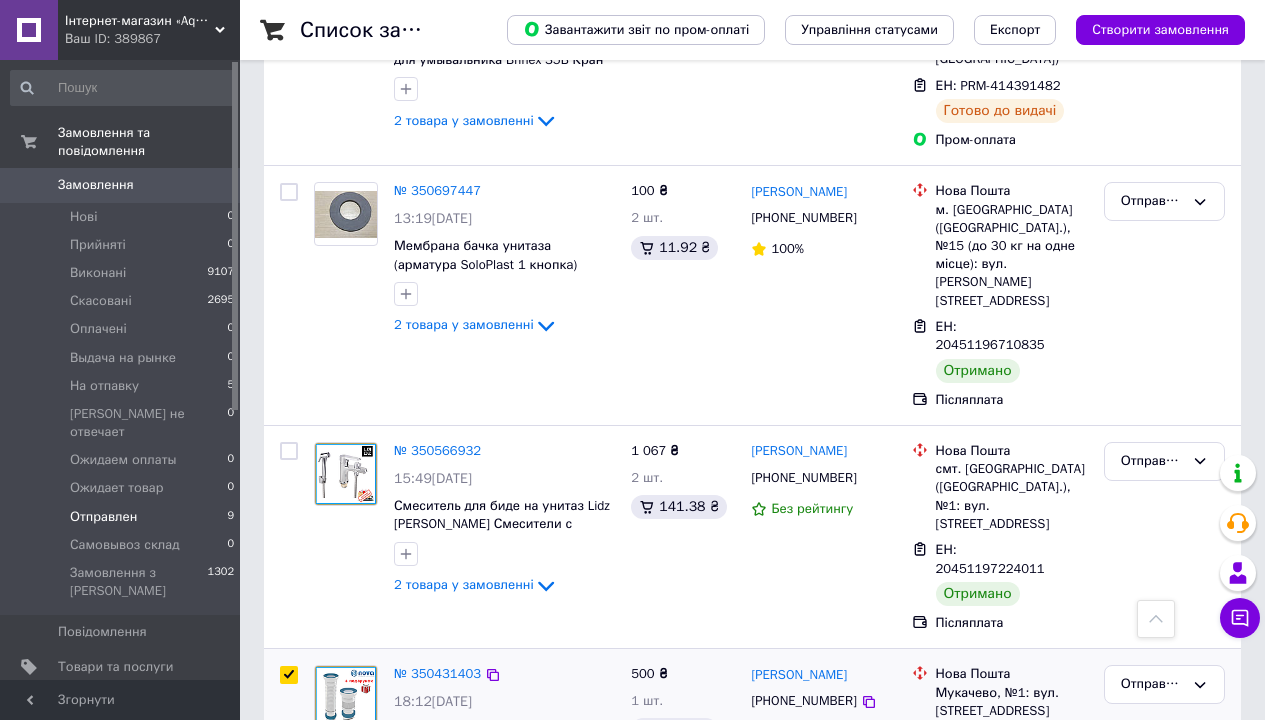 checkbox on "true" 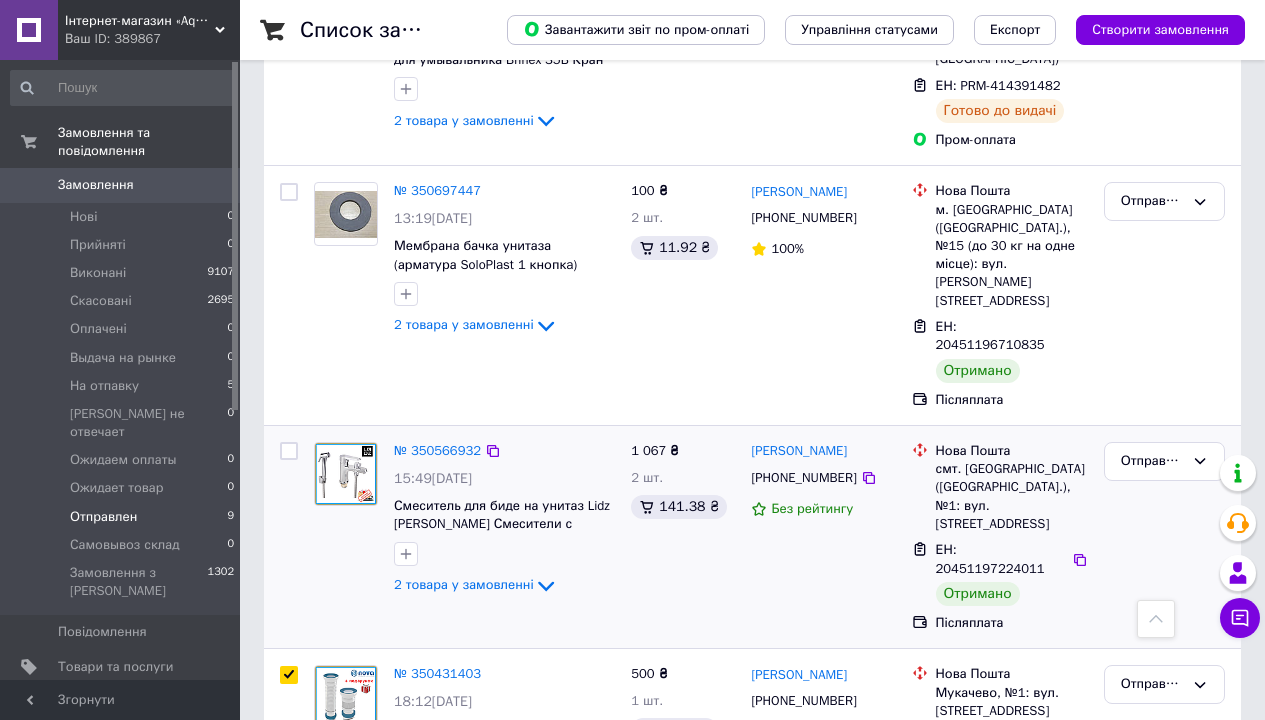click at bounding box center (289, 451) 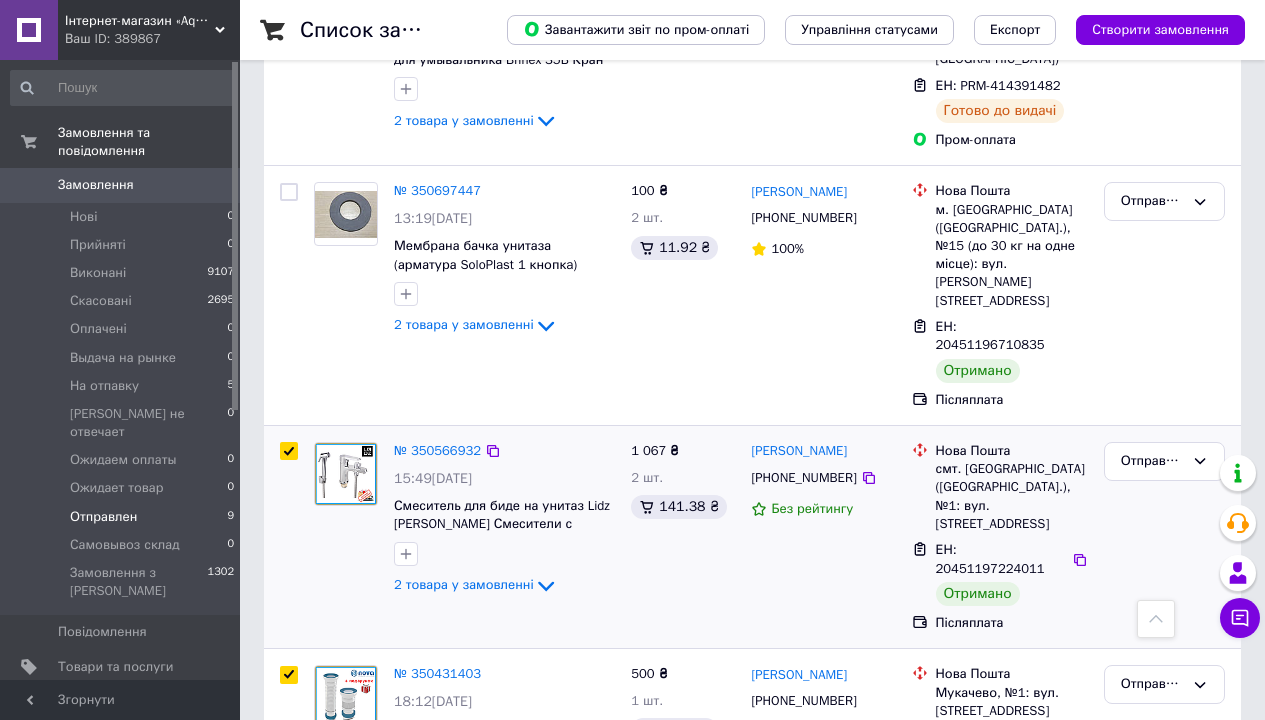 checkbox on "true" 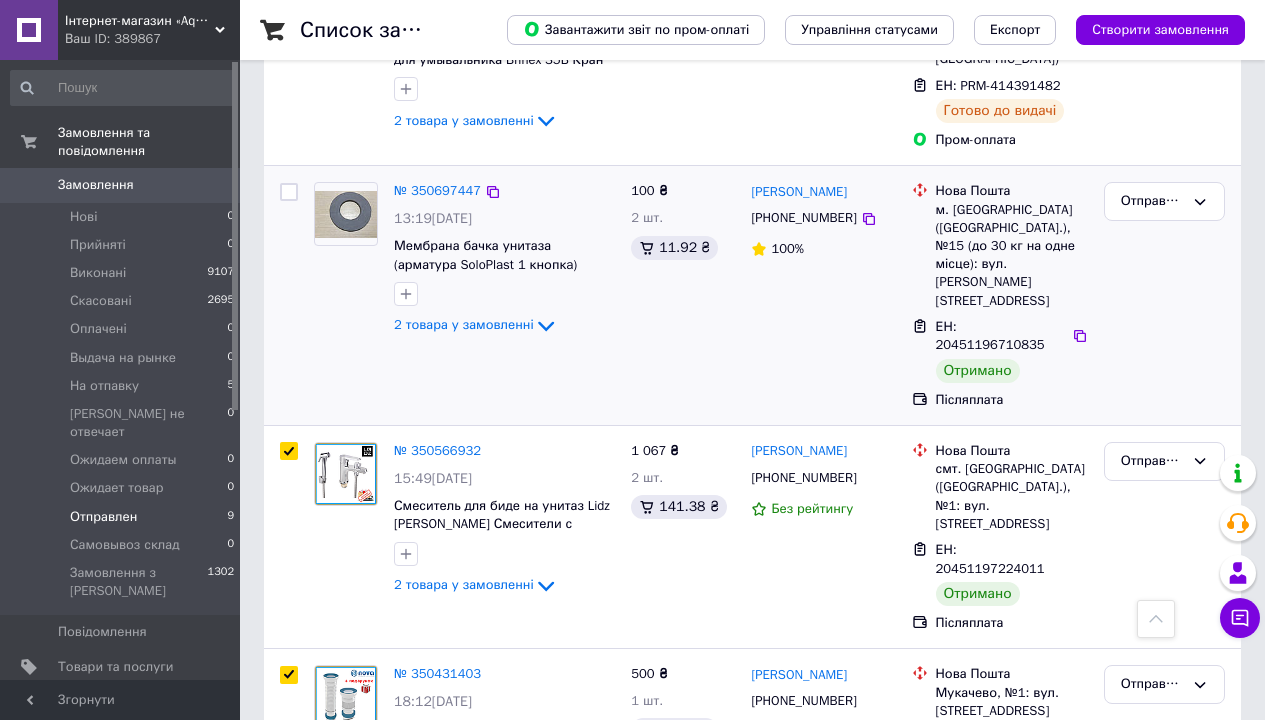 click at bounding box center [289, 192] 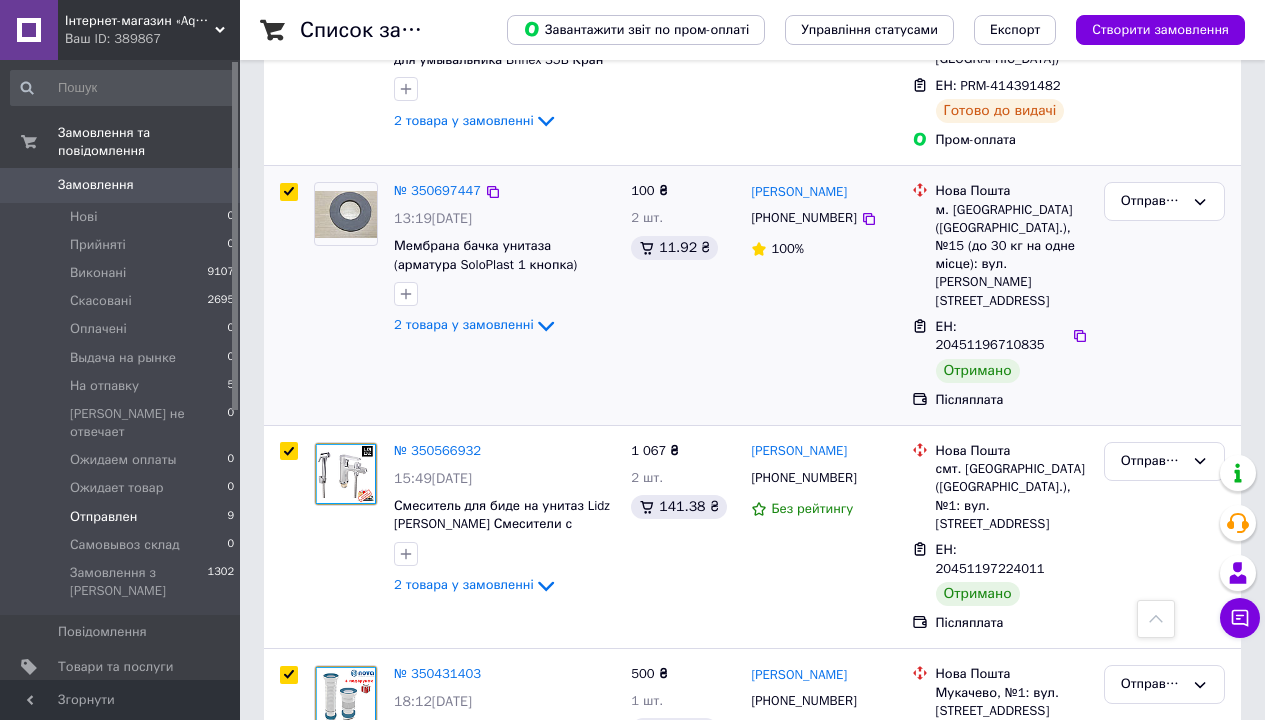 checkbox on "true" 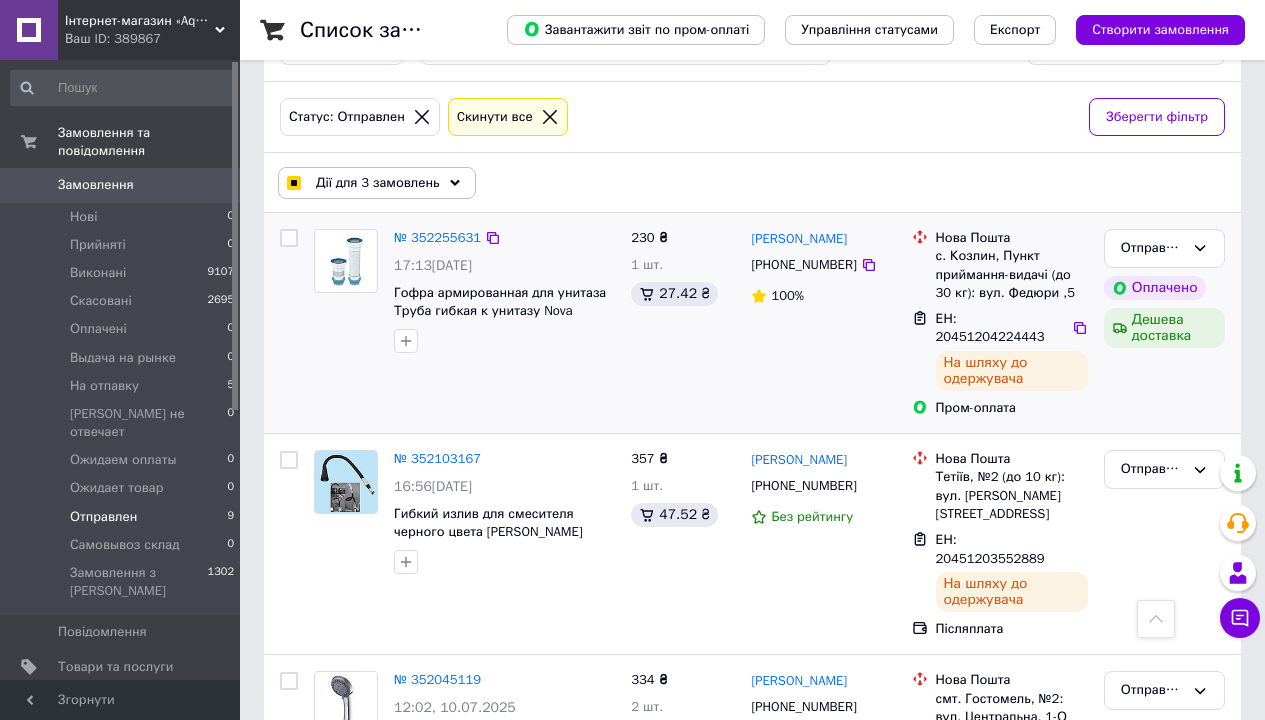 scroll, scrollTop: 0, scrollLeft: 0, axis: both 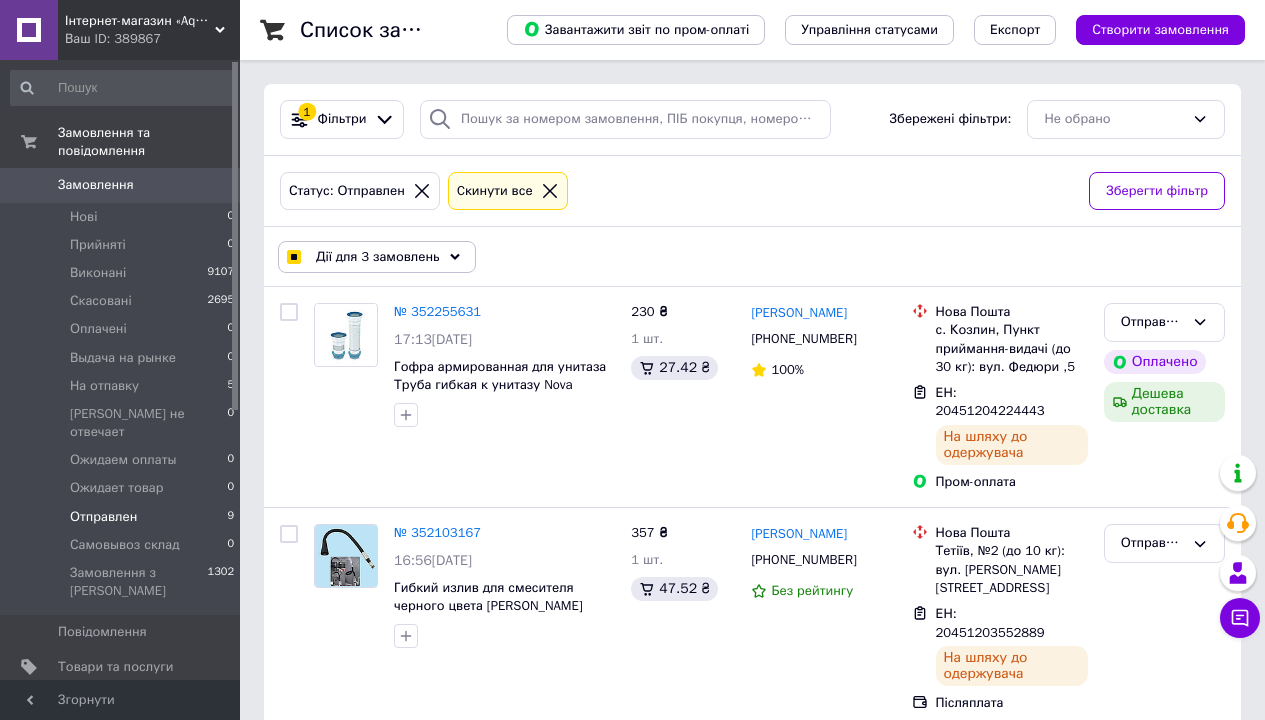 click on "Дії для 3 замовлень" at bounding box center (377, 257) 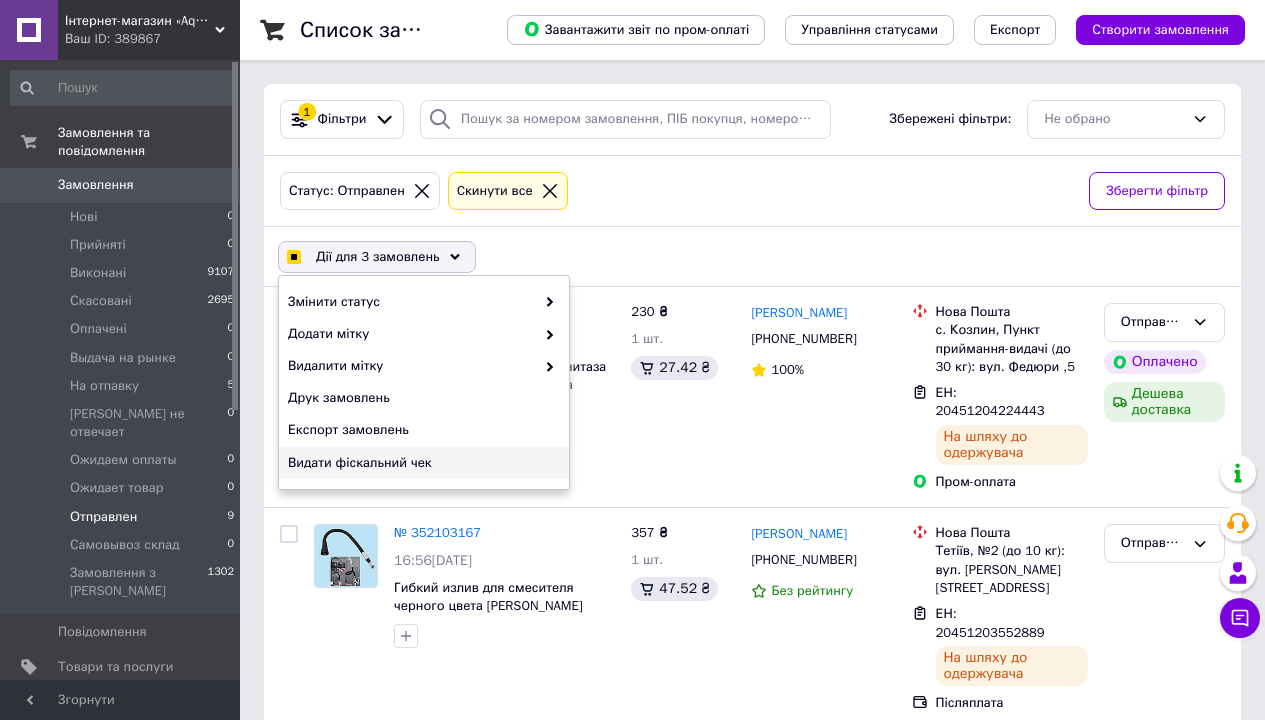 click on "Видати фіскальний чек" at bounding box center (421, 463) 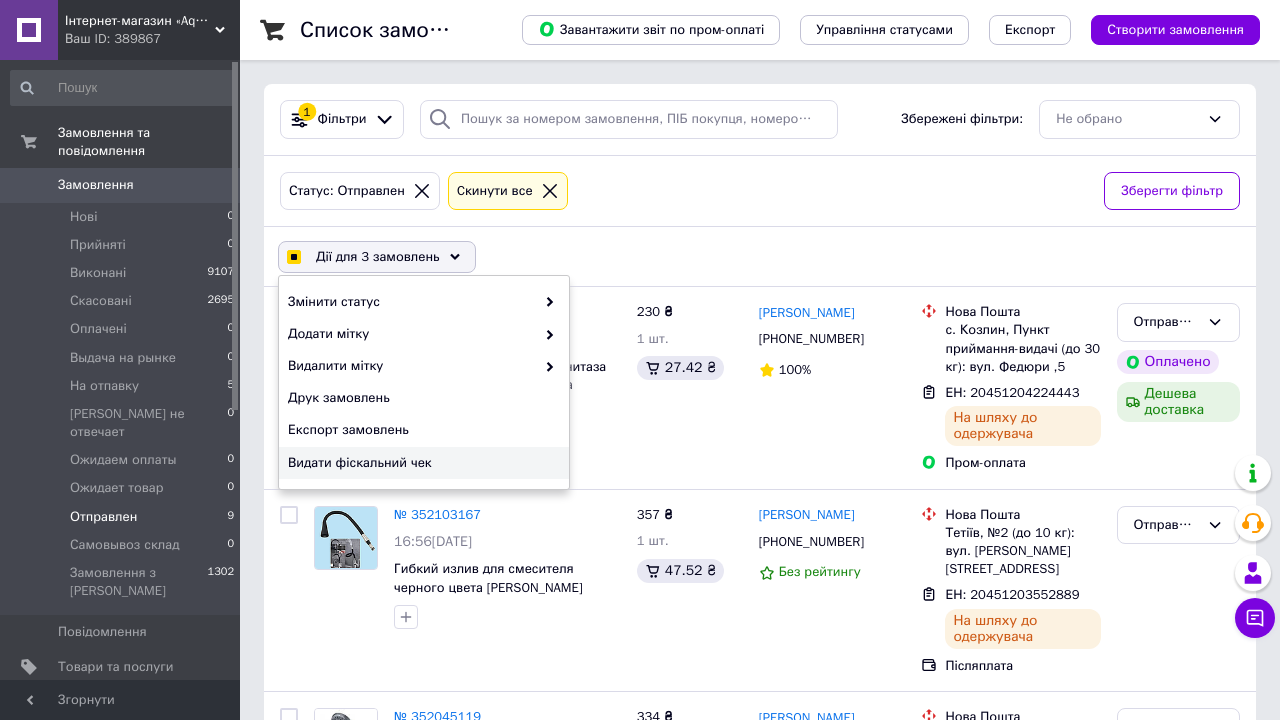 checkbox on "true" 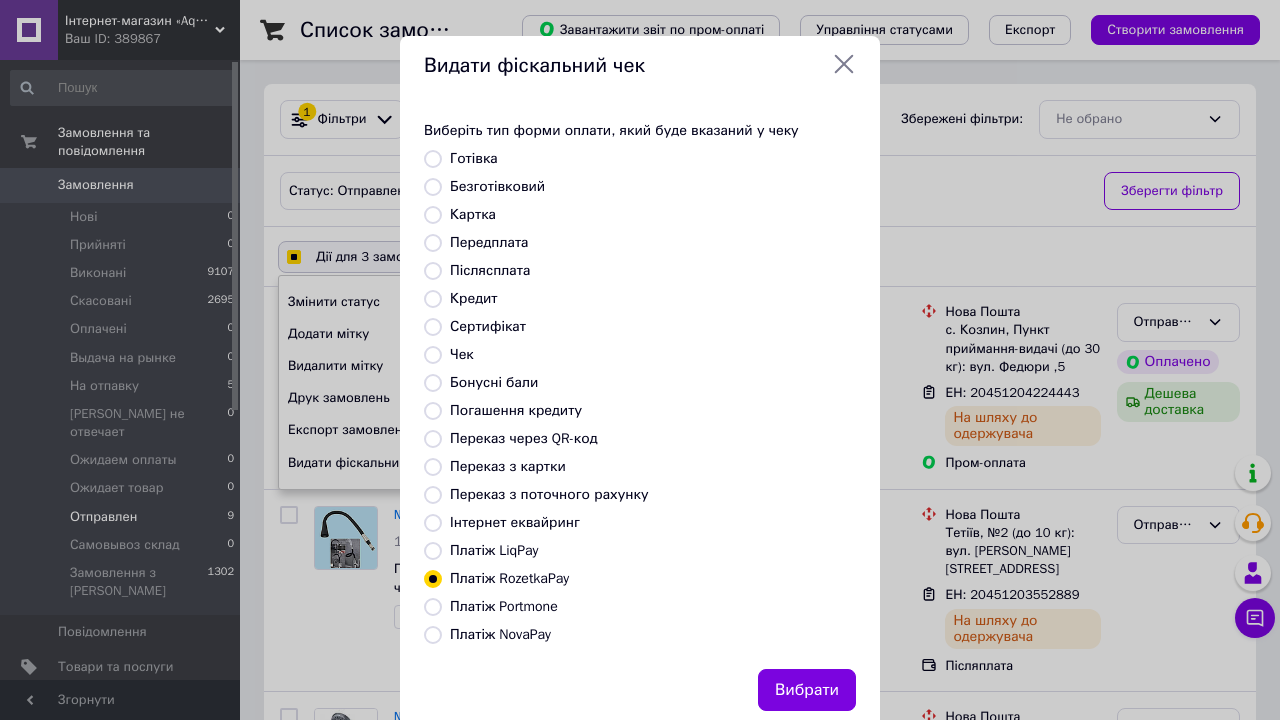 click on "Післясплата" at bounding box center [490, 270] 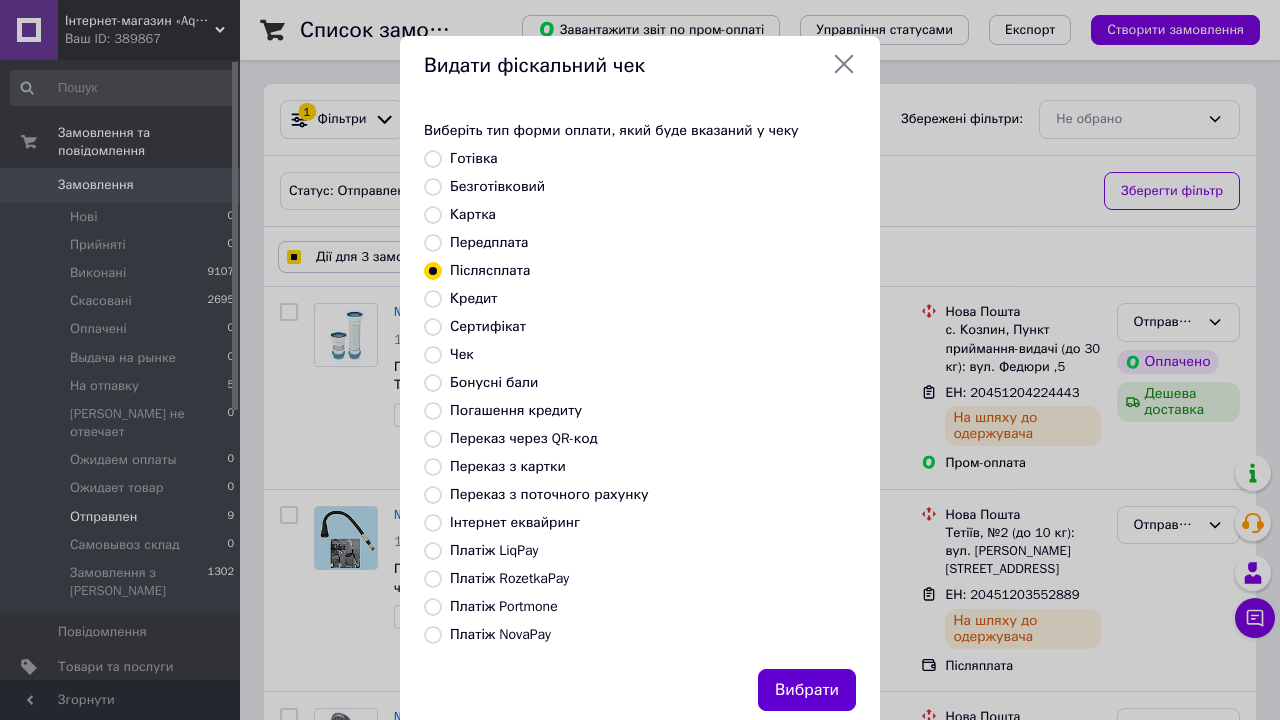 click on "Вибрати" at bounding box center (807, 690) 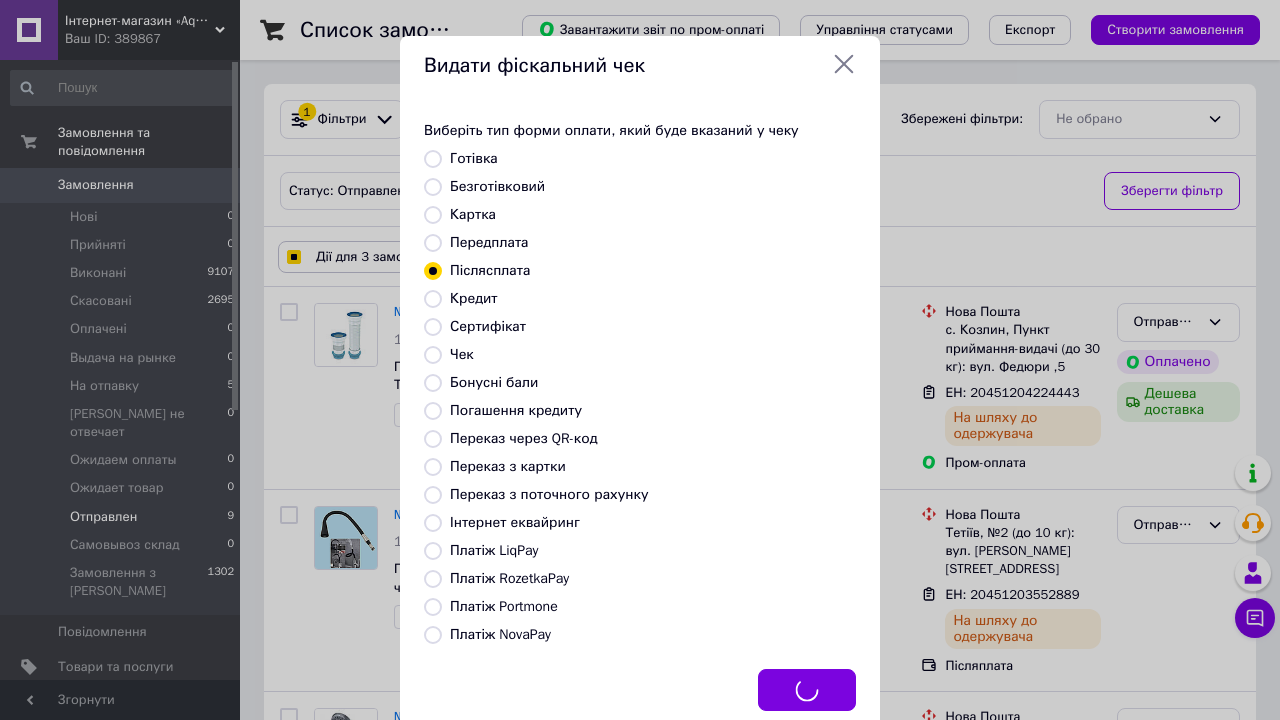checkbox on "true" 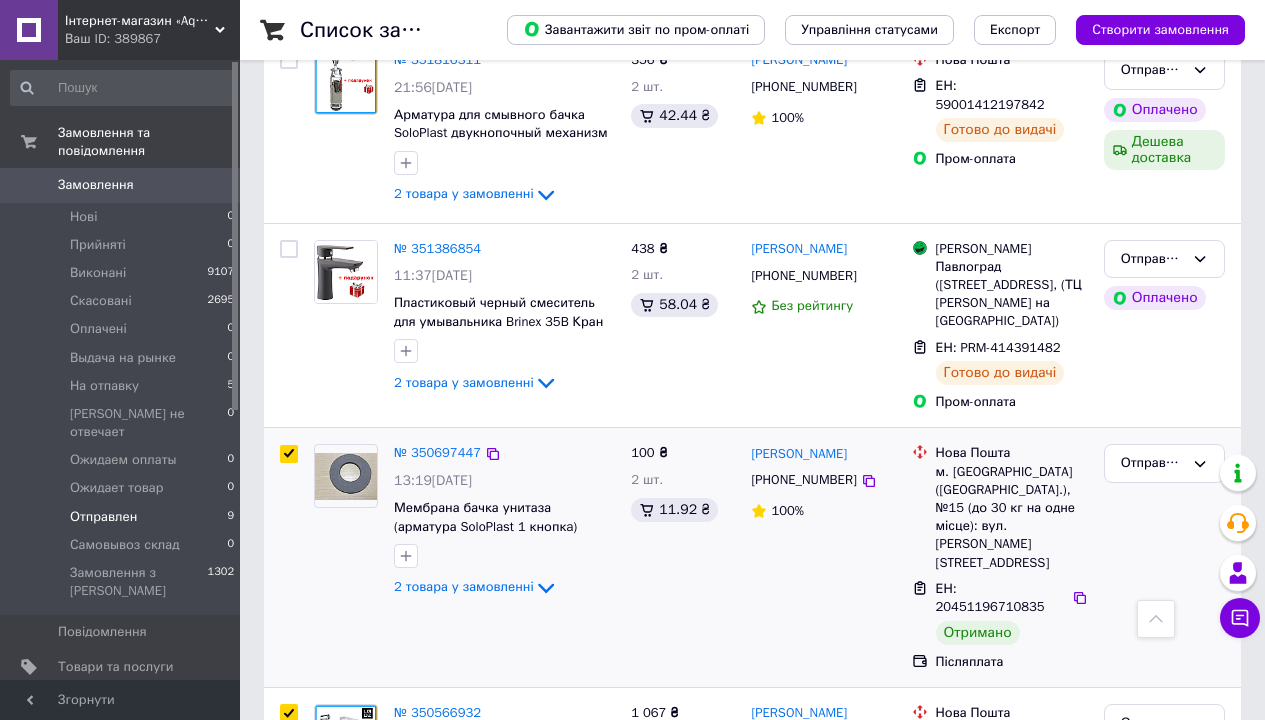 scroll, scrollTop: 0, scrollLeft: 0, axis: both 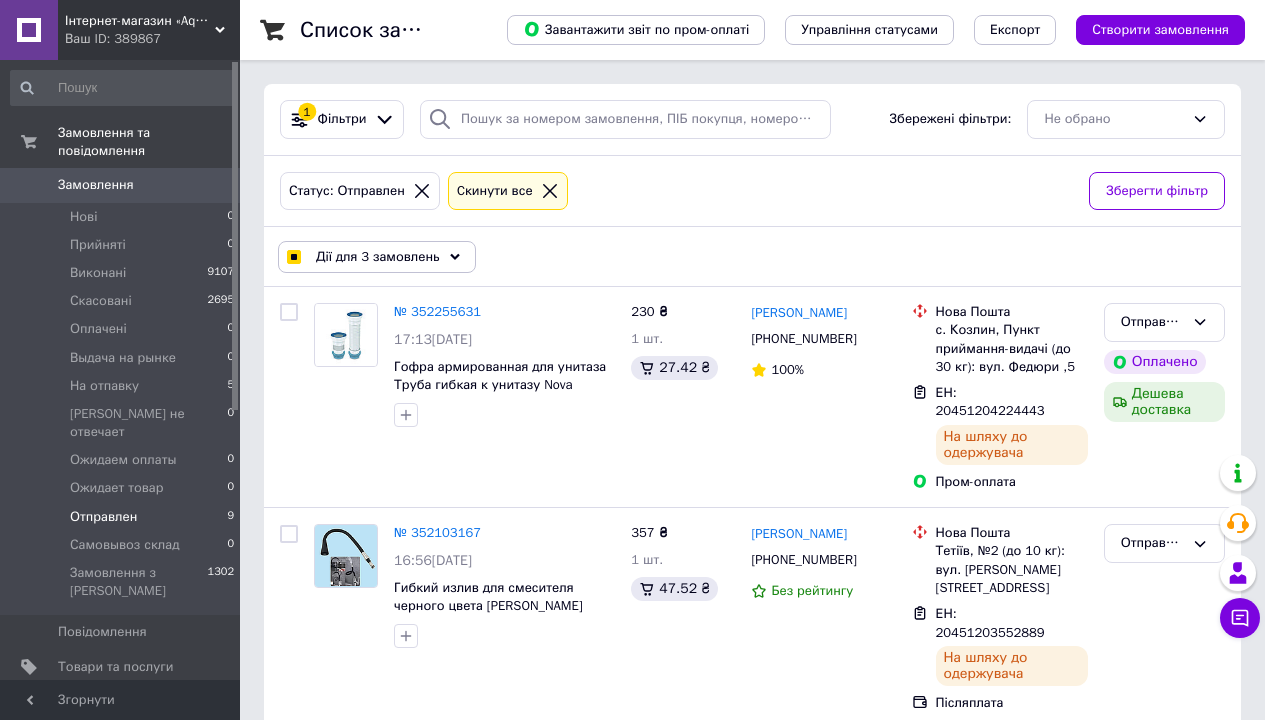 click at bounding box center (293, 257) 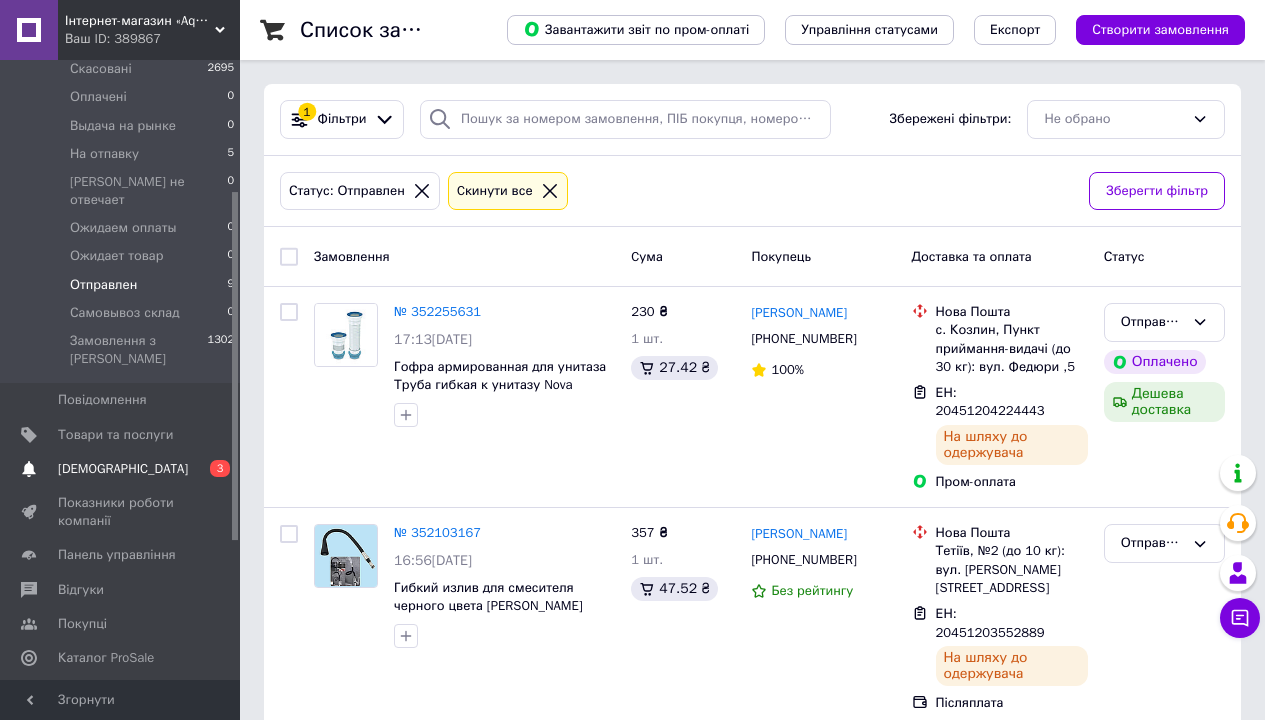 click on "[DEMOGRAPHIC_DATA]" at bounding box center [123, 469] 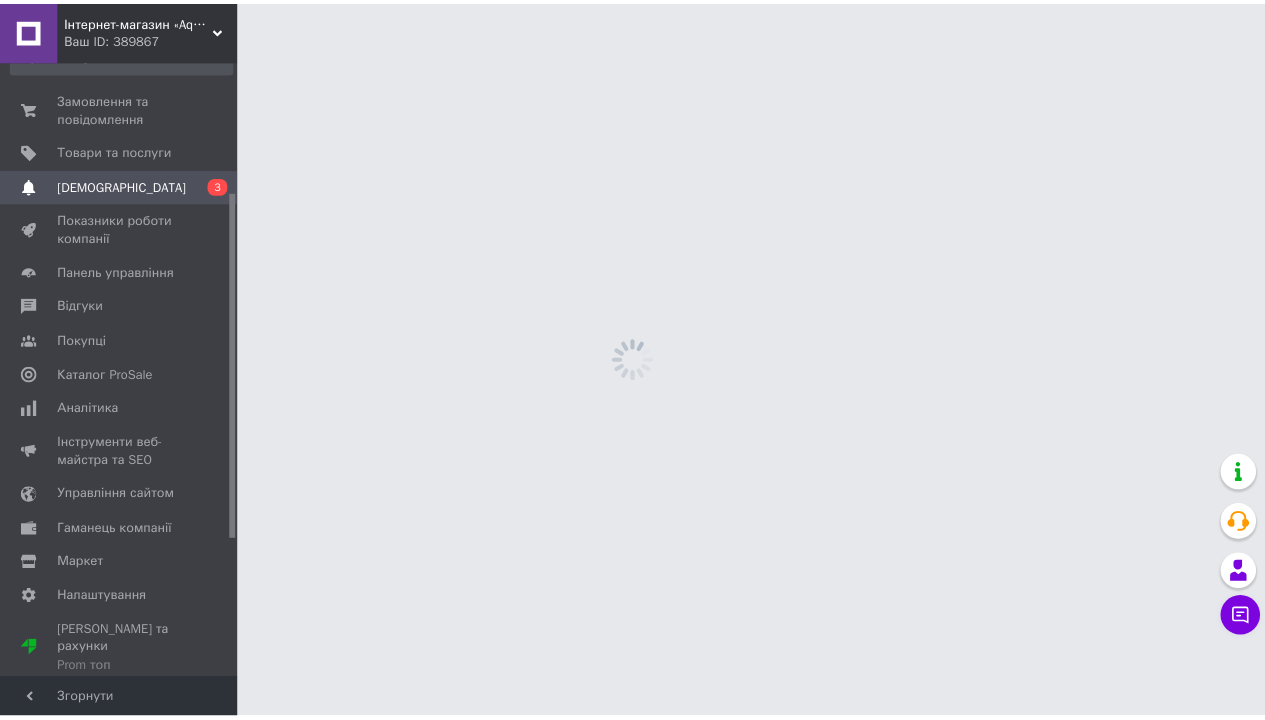 scroll, scrollTop: 18, scrollLeft: 0, axis: vertical 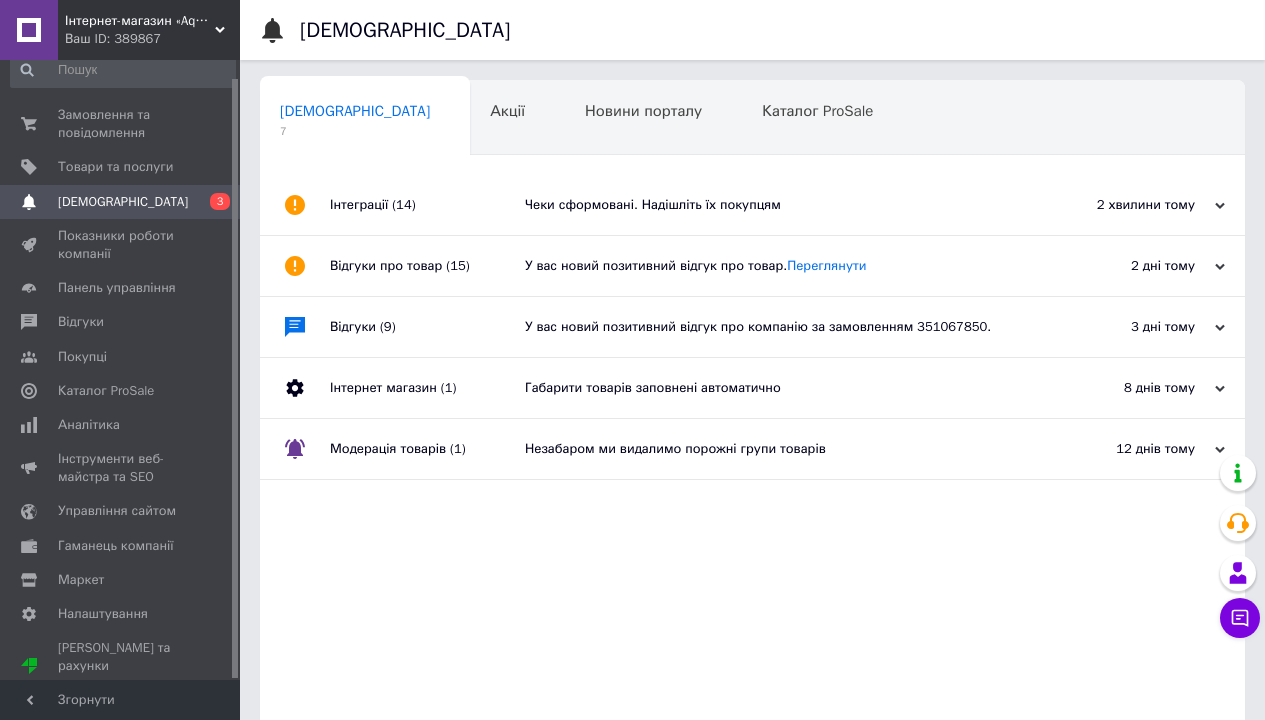 click on "Чеки сформовані. Надішліть їх покупцям" at bounding box center (775, 205) 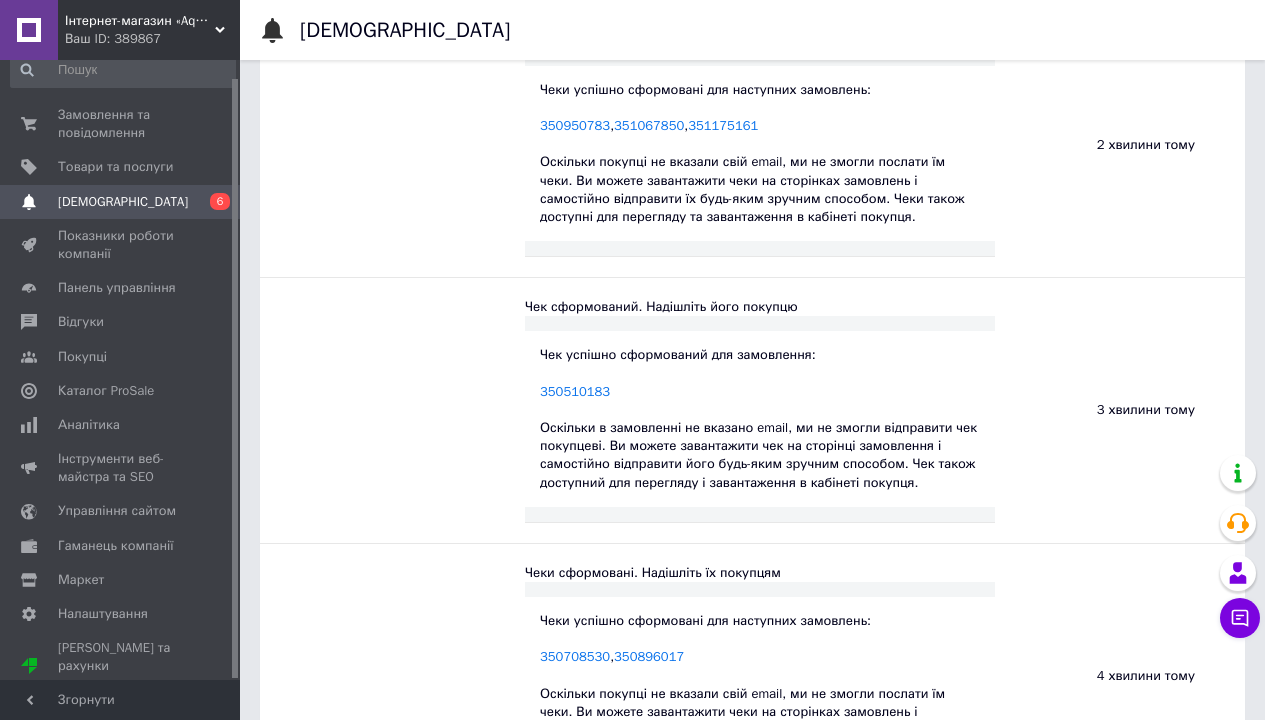 scroll, scrollTop: 0, scrollLeft: 0, axis: both 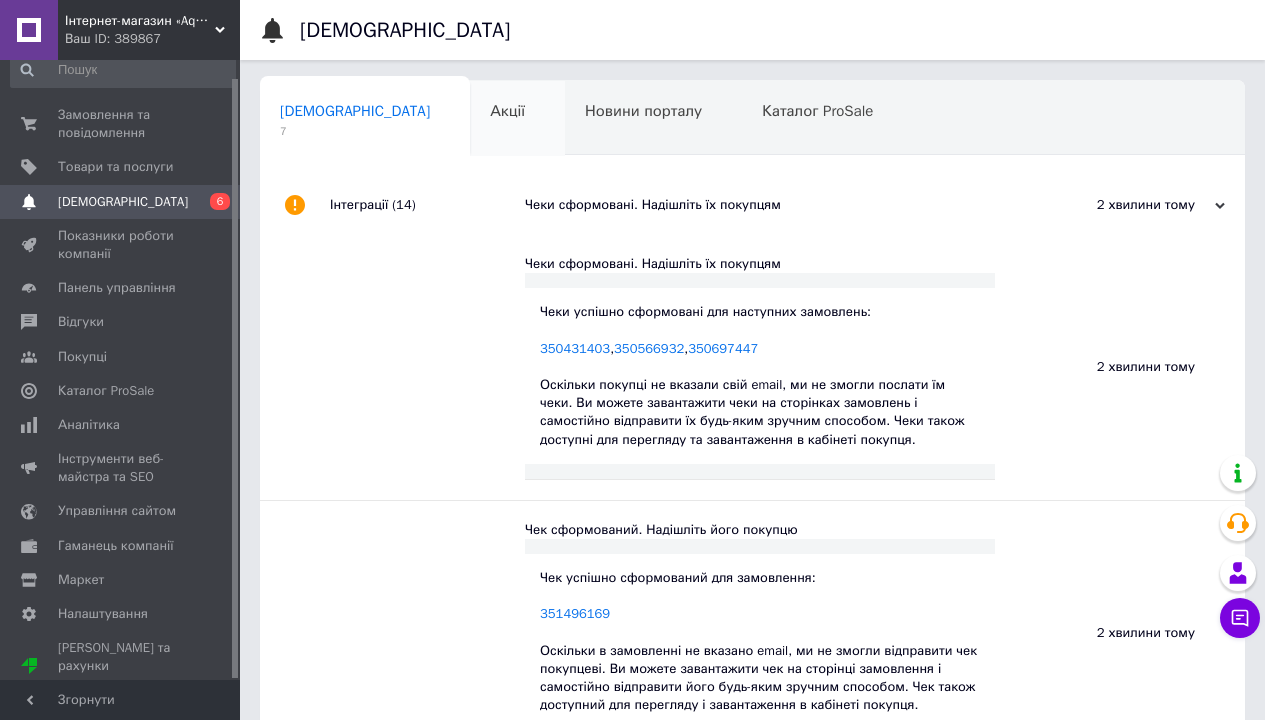click on "Акції 0" at bounding box center (517, 119) 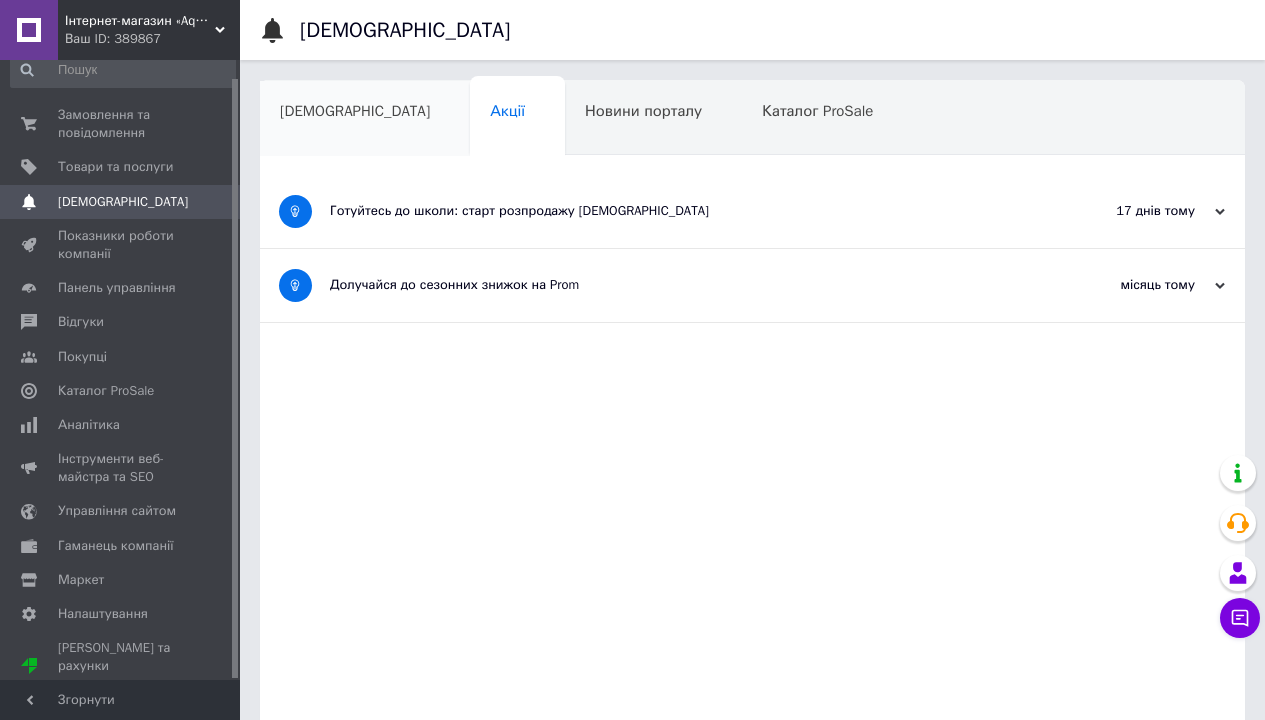 click on "[DEMOGRAPHIC_DATA]" at bounding box center (365, 119) 